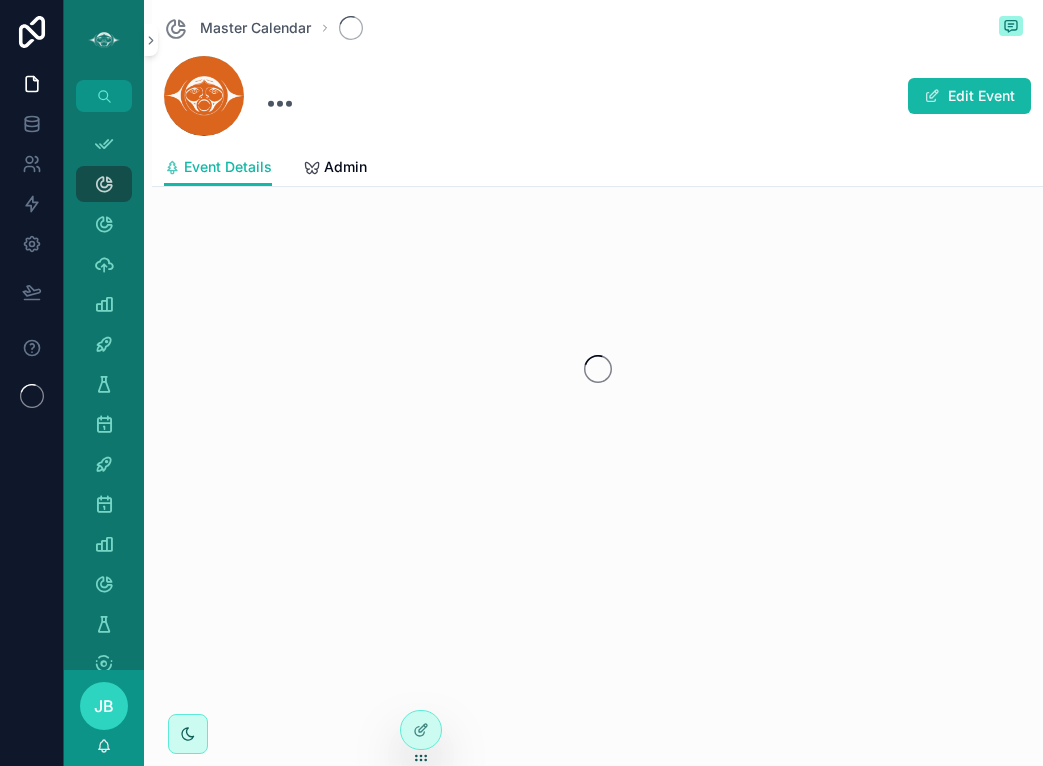 scroll, scrollTop: 0, scrollLeft: 0, axis: both 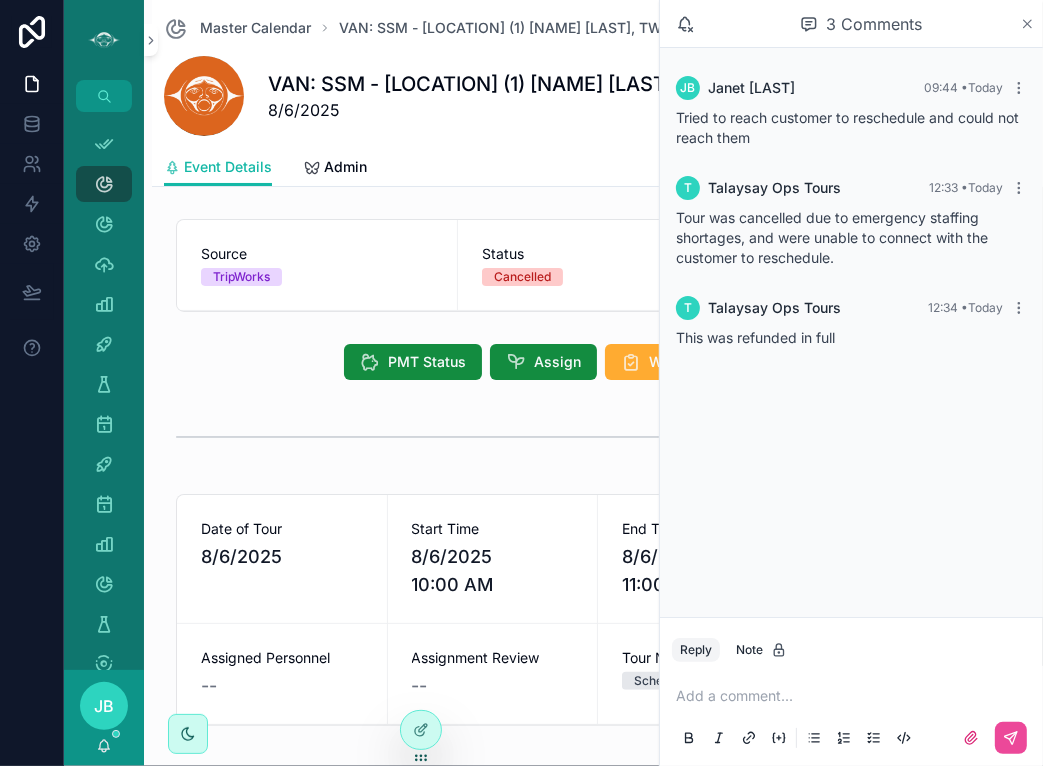 click 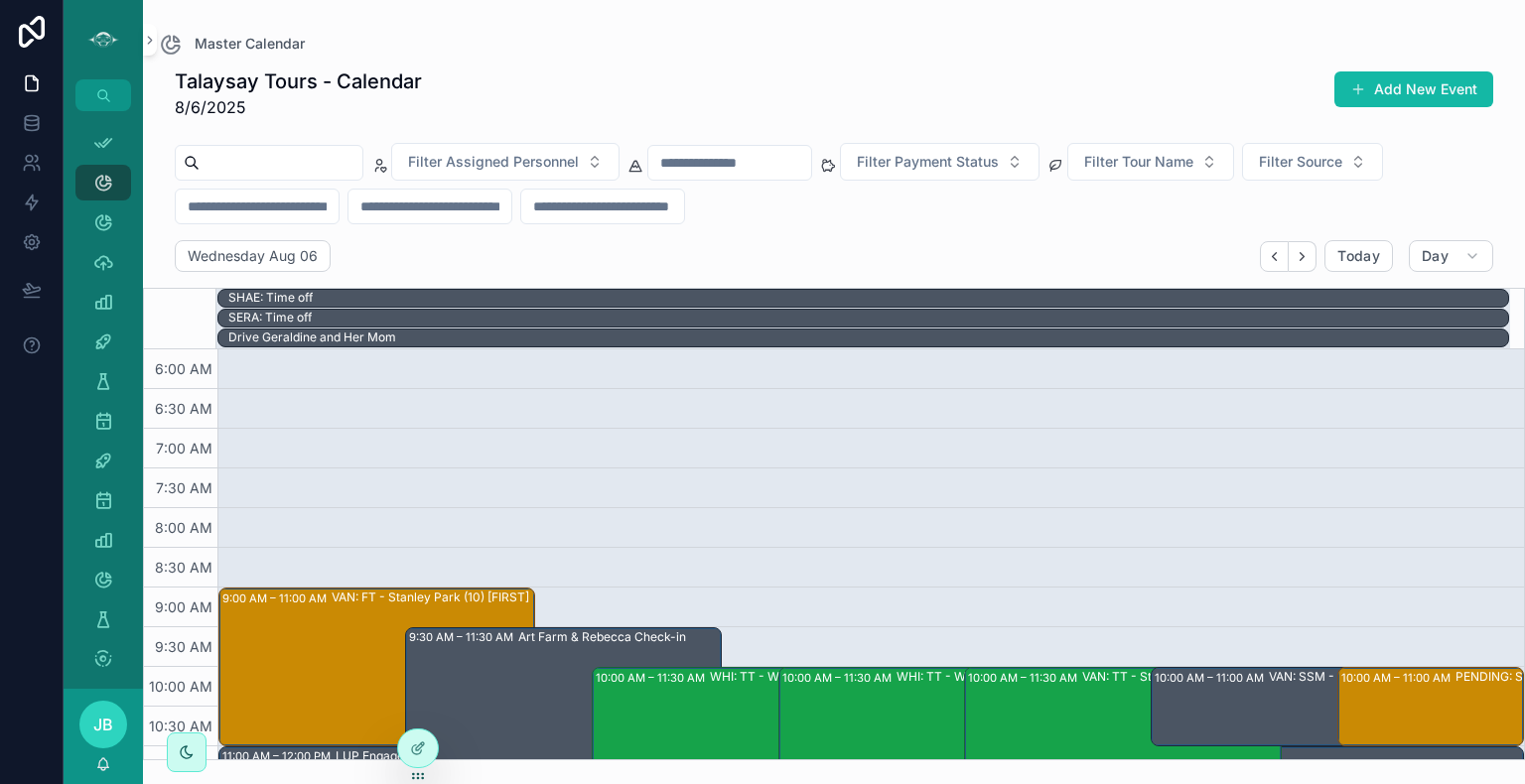 scroll, scrollTop: 0, scrollLeft: 0, axis: both 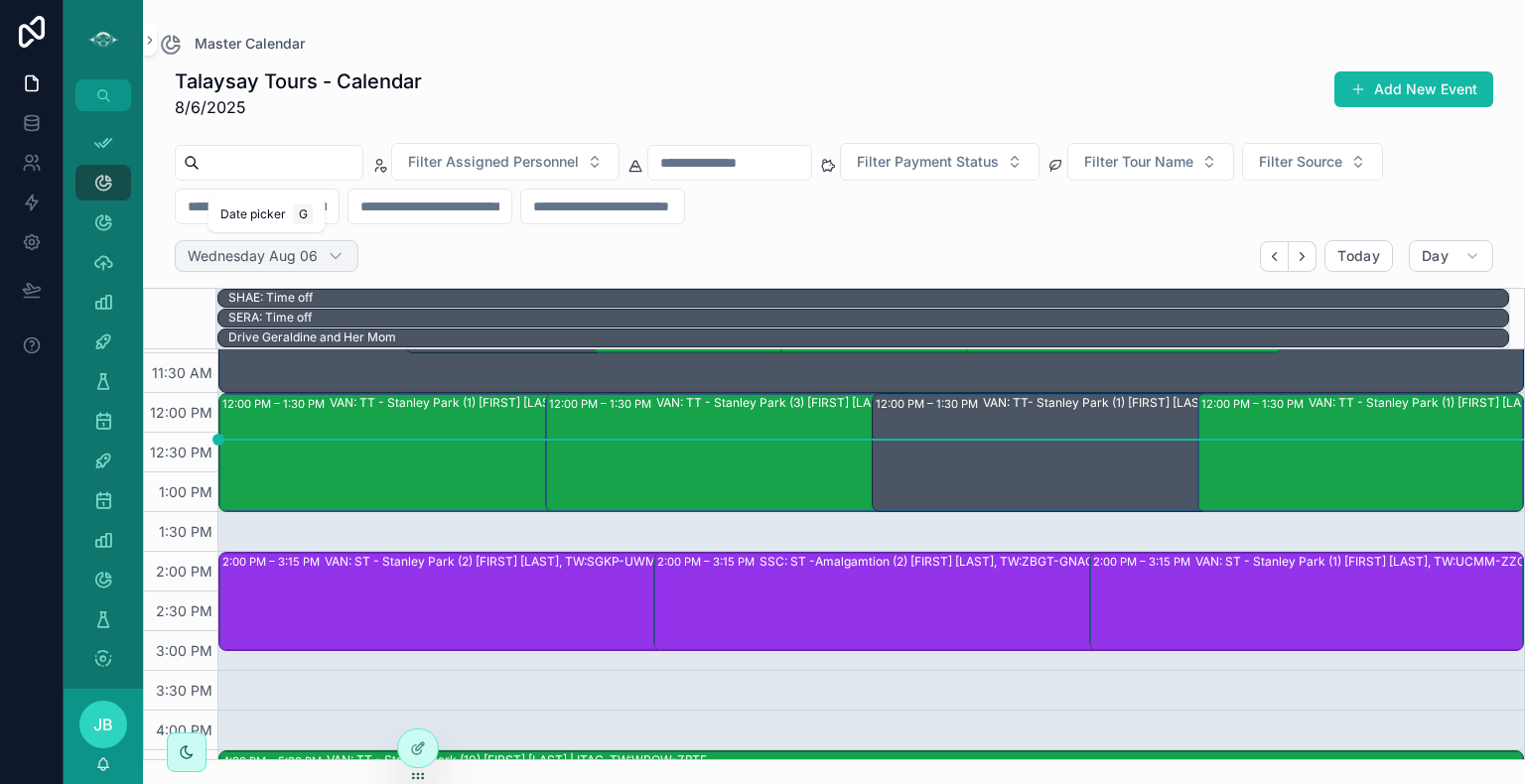 click on "Wednesday Aug 06" at bounding box center (252, 256) 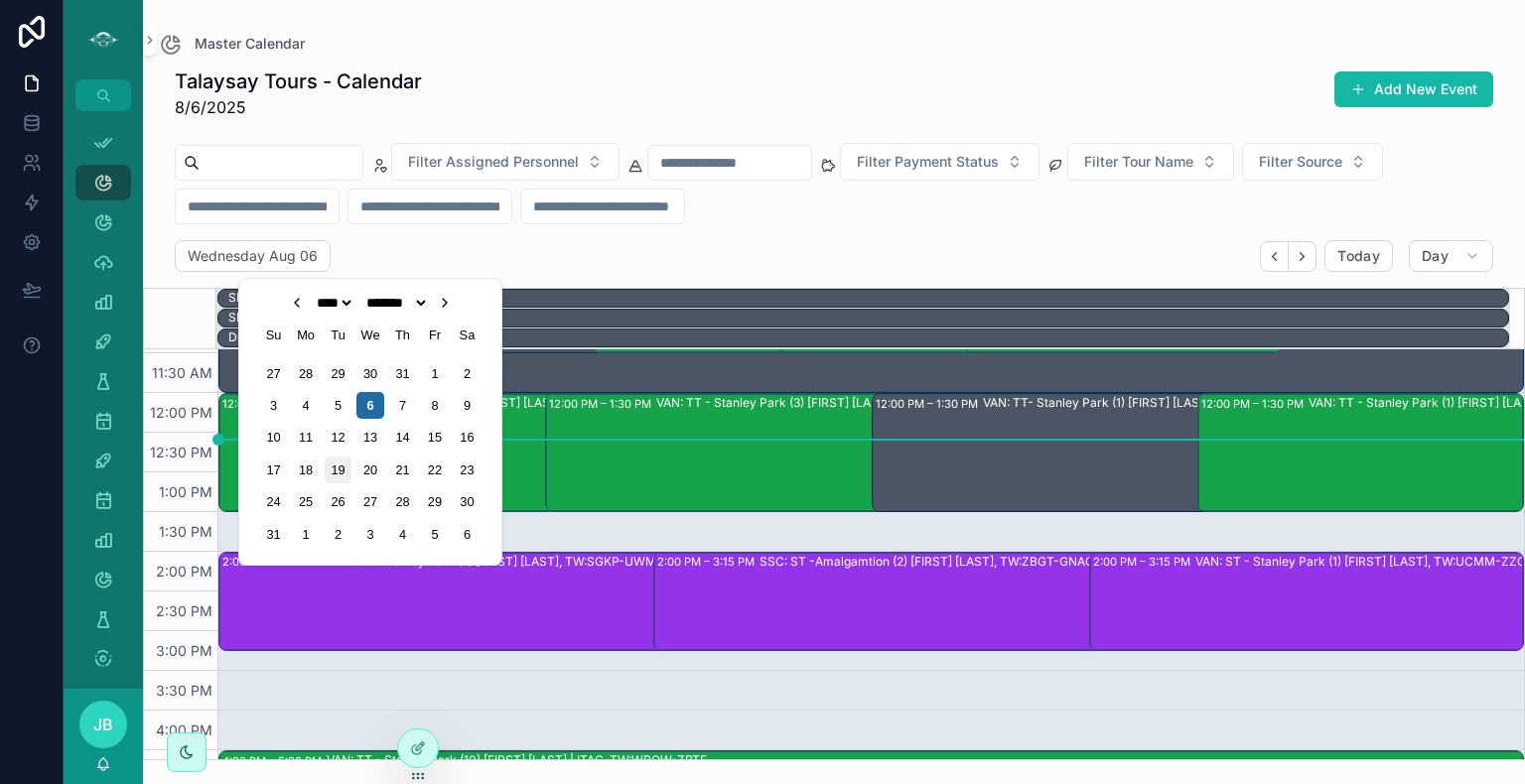 click on "19" at bounding box center [338, 469] 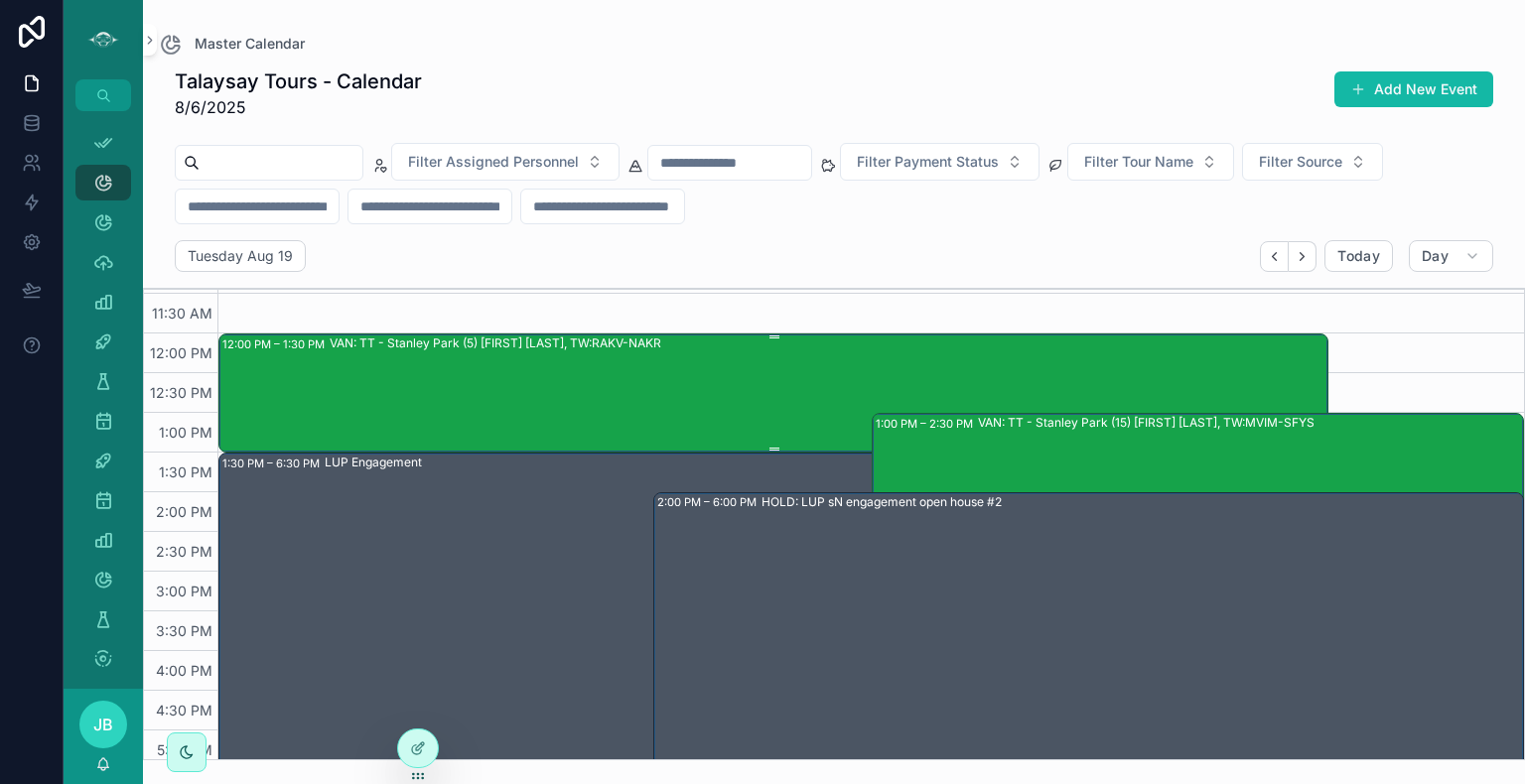 click on "VAN: TT - Stanley Park (5) [FIRST] [LAST], TW:RAKV-NAKR" at bounding box center (828, 392) 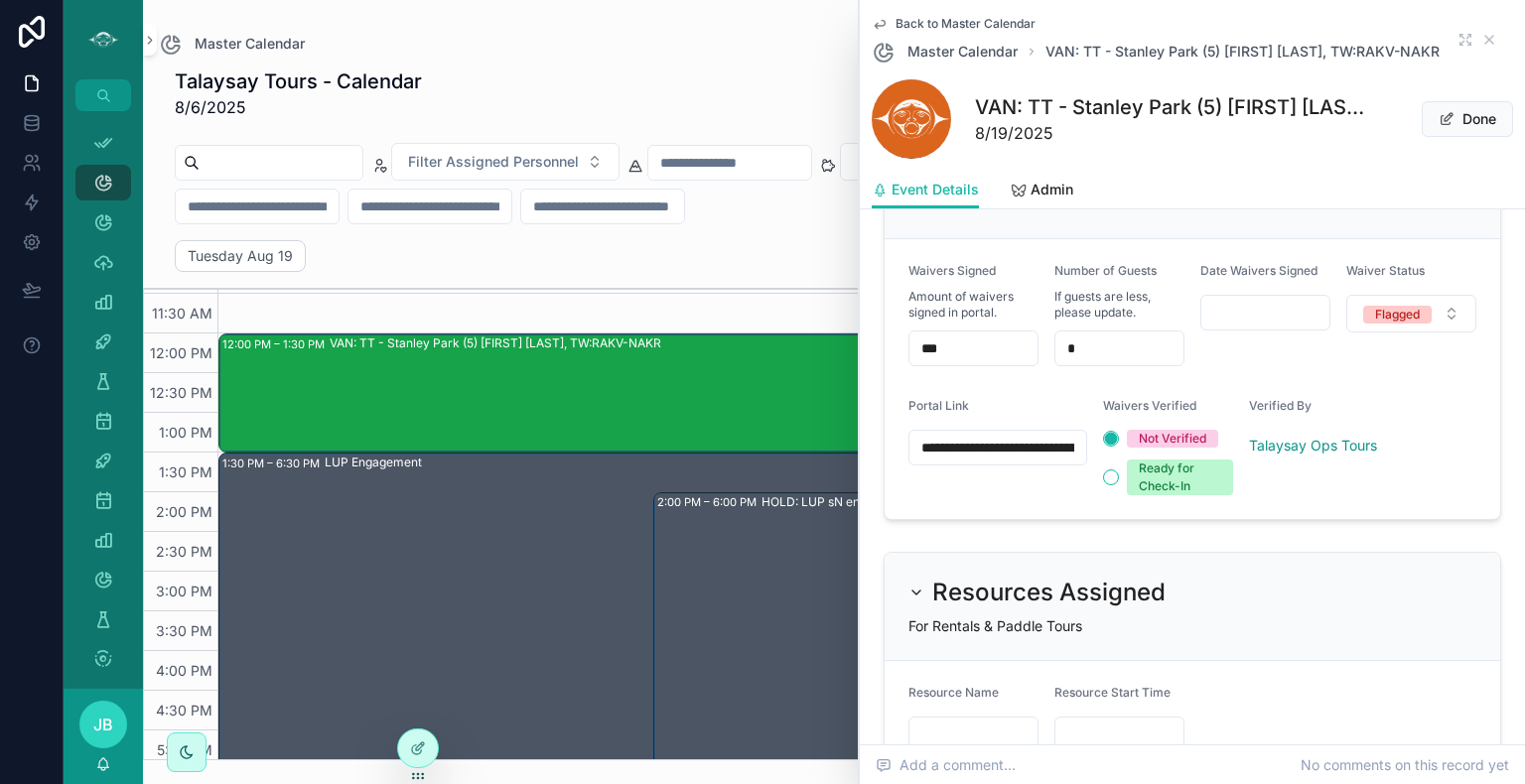 scroll, scrollTop: 1709, scrollLeft: 0, axis: vertical 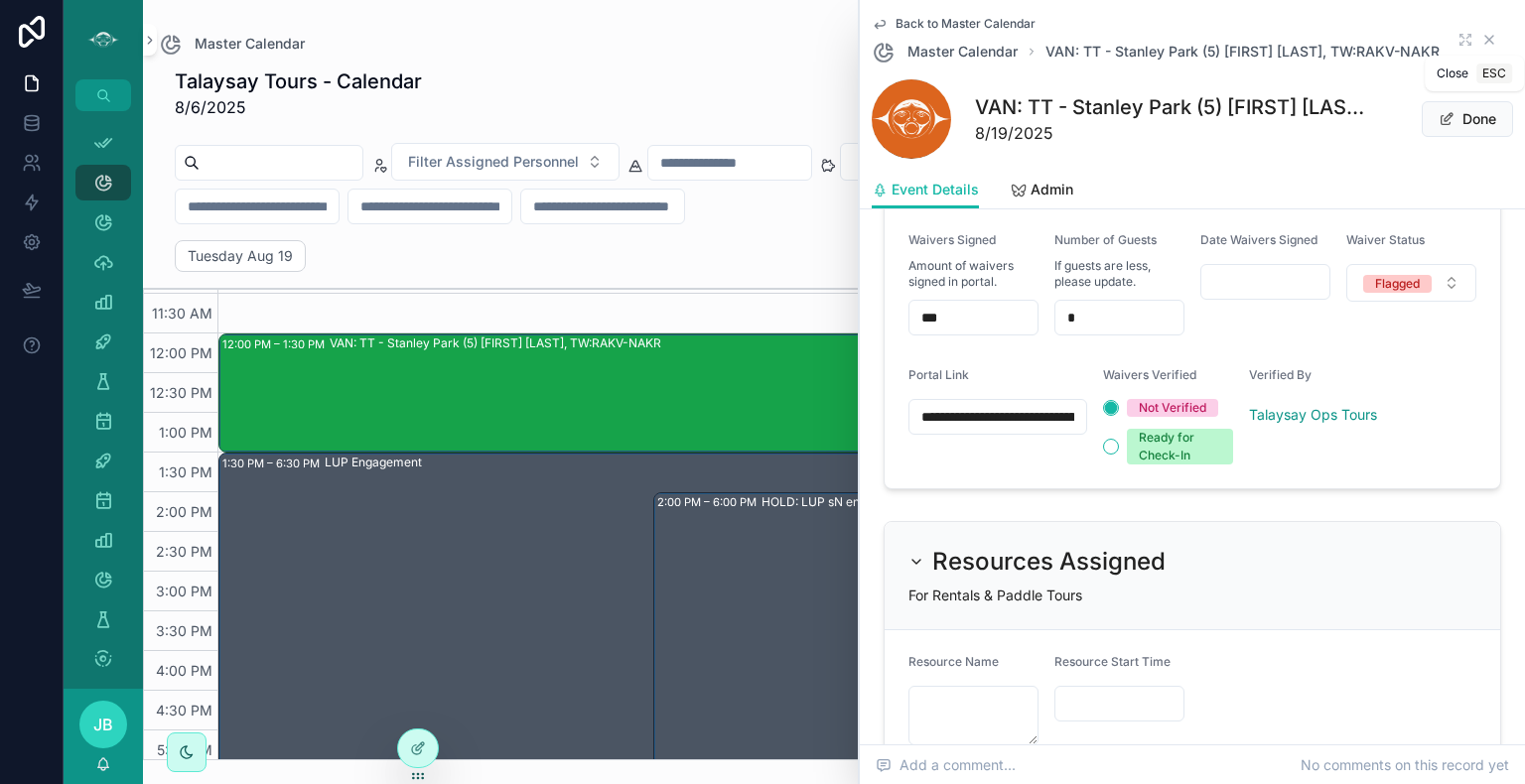 click 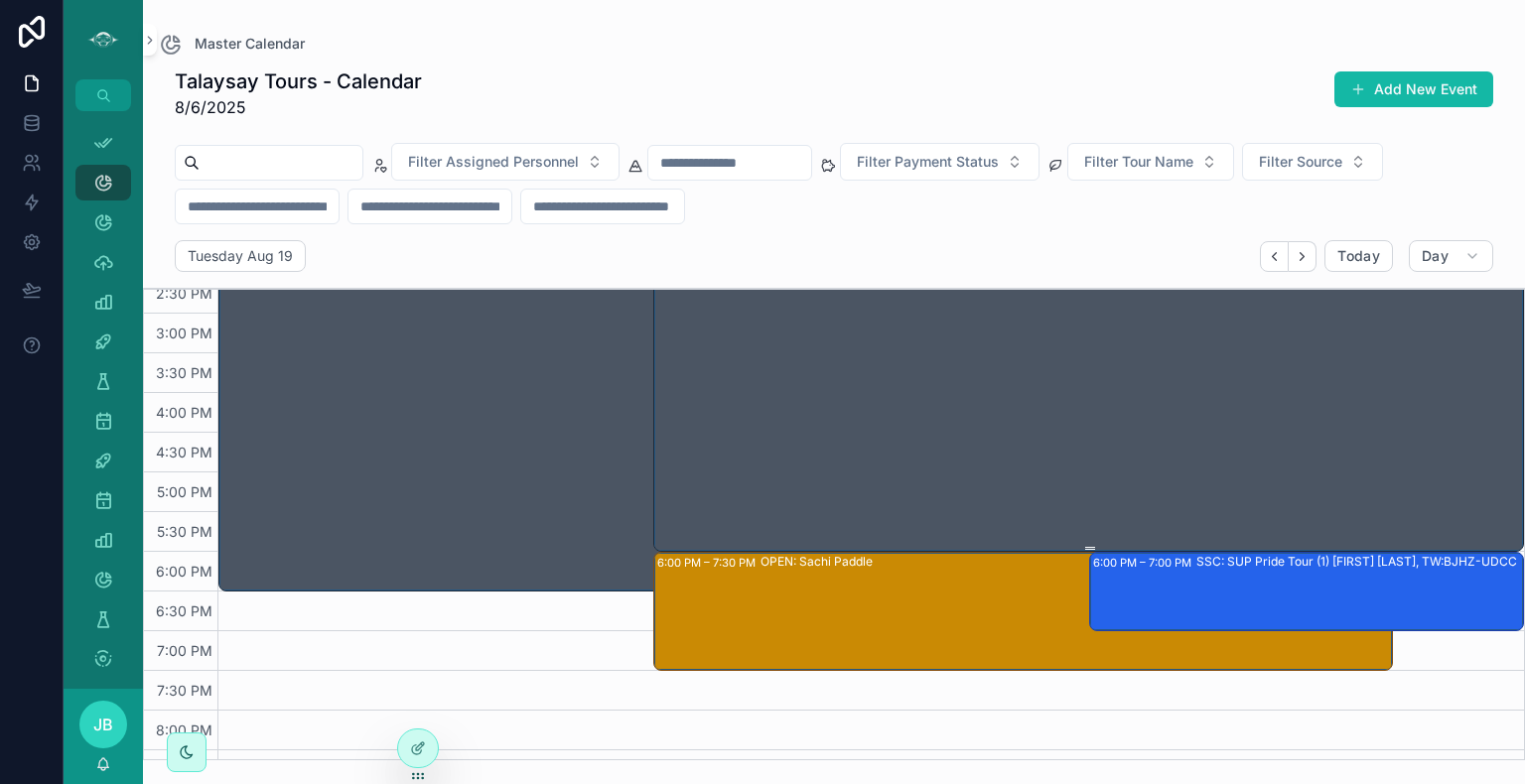 scroll, scrollTop: 719, scrollLeft: 0, axis: vertical 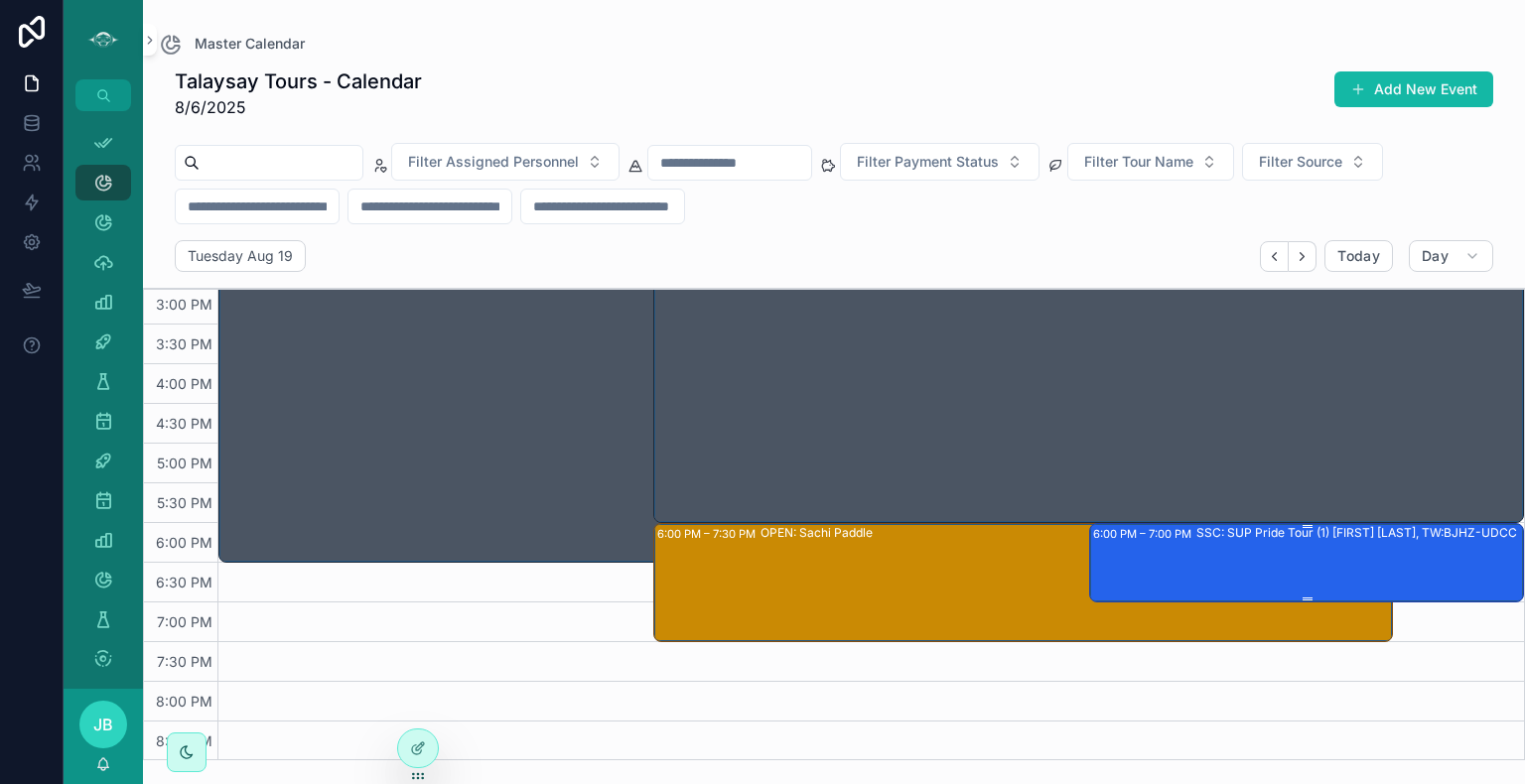 click on "SSC: SUP Pride Tour (1) [FIRST] [LAST], TW:BJHZ-UDCC" at bounding box center [1359, 562] 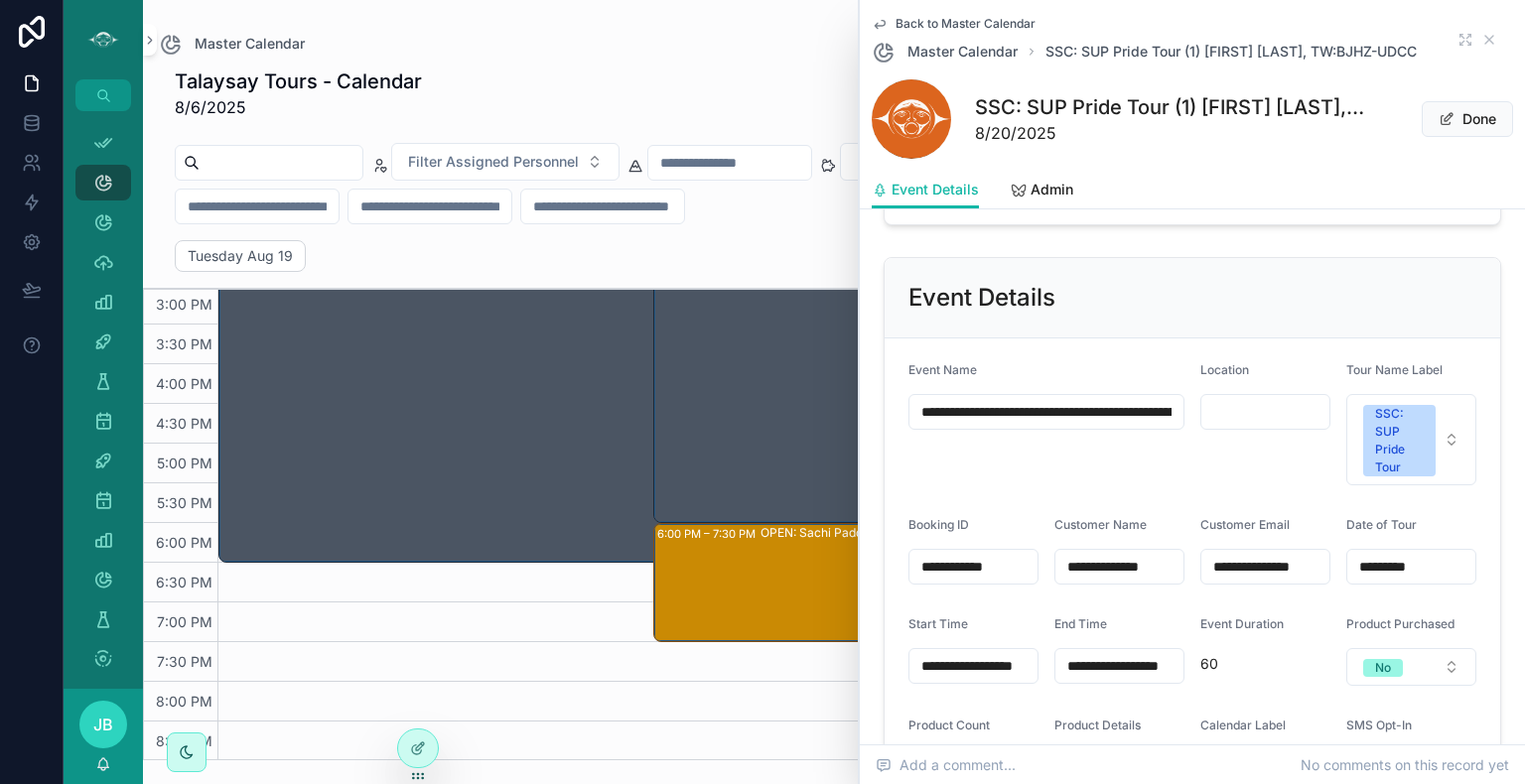 scroll, scrollTop: 996, scrollLeft: 0, axis: vertical 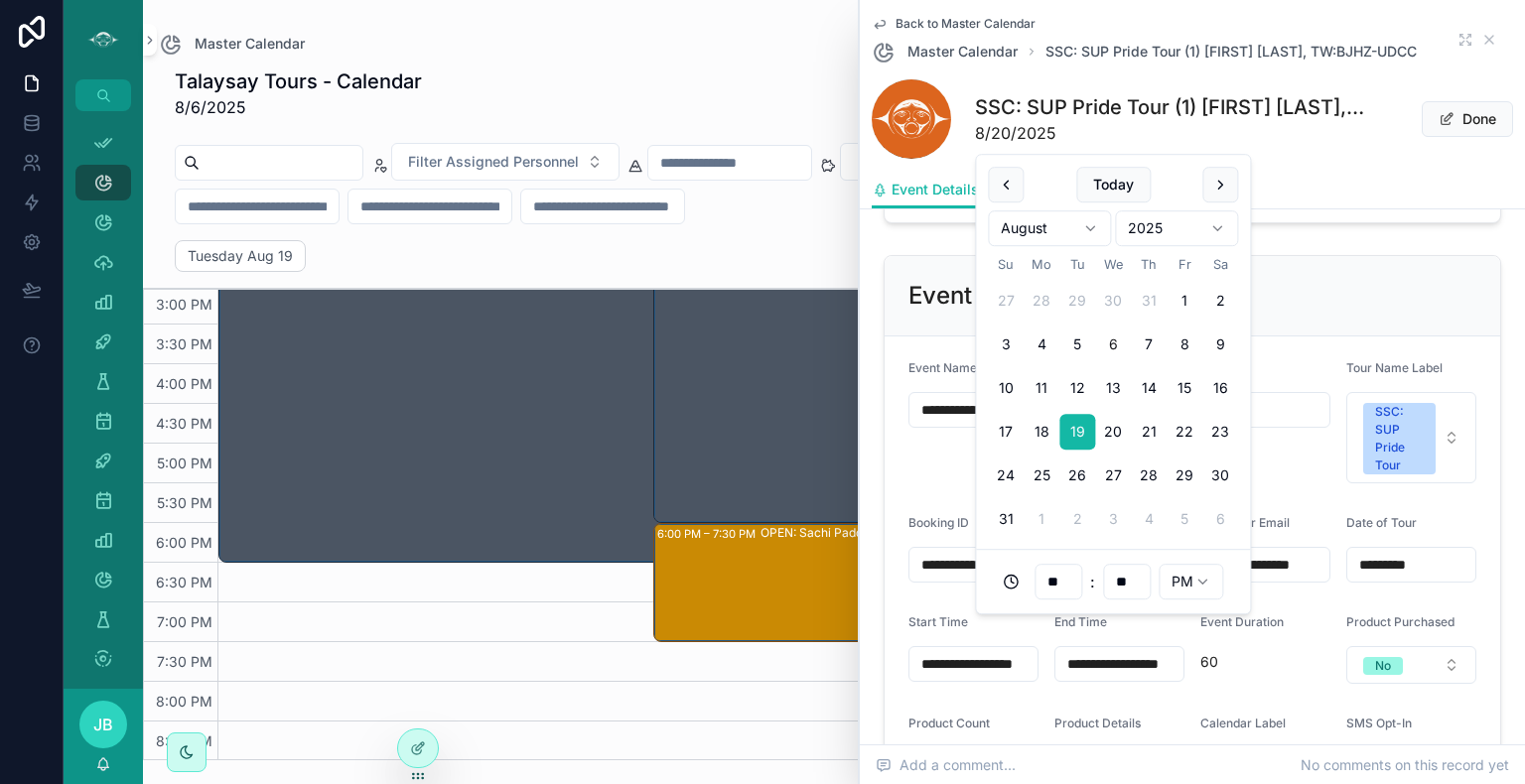 click on "**********" at bounding box center [1119, 664] 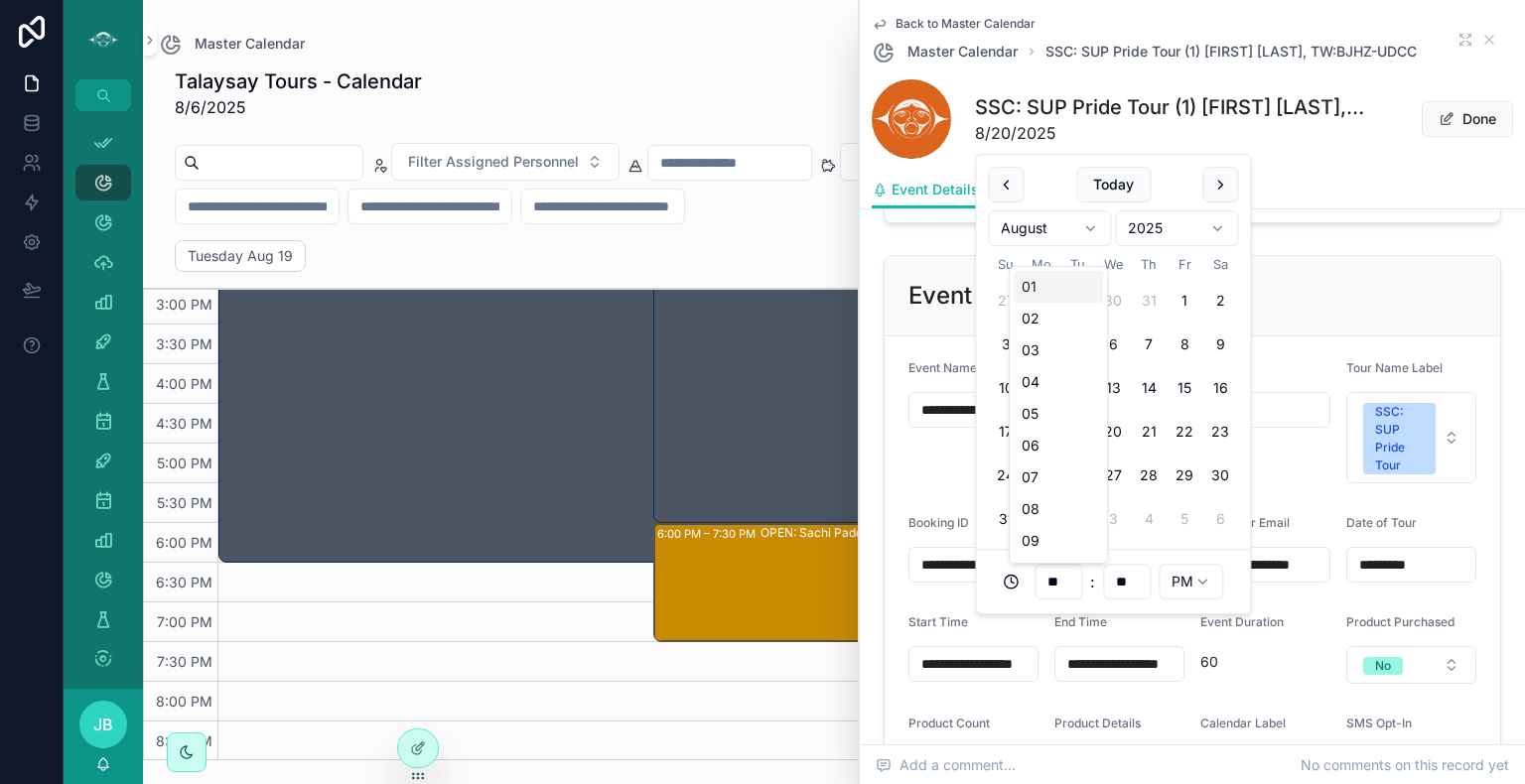 click on "**" at bounding box center [1058, 582] 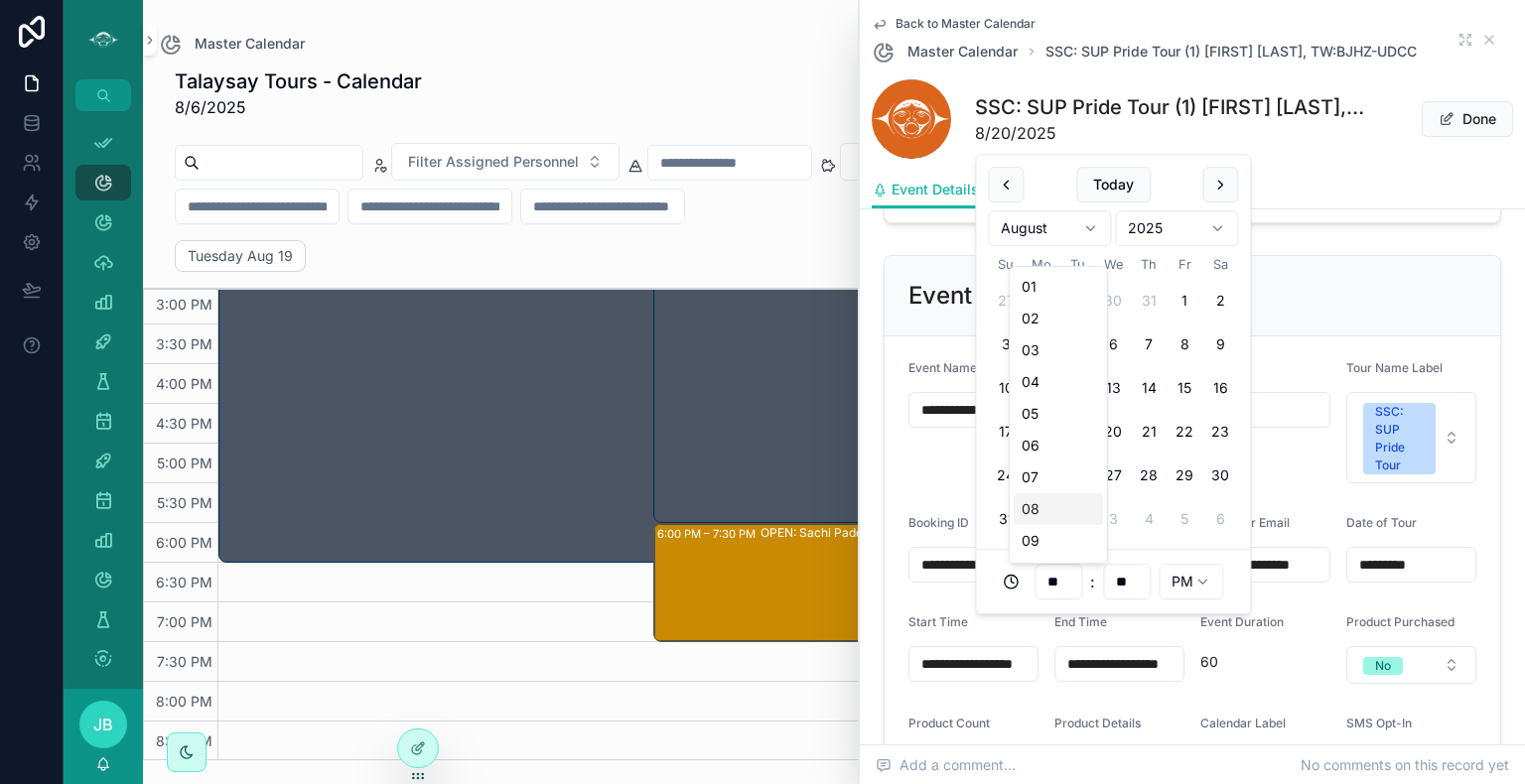 click on "08" at bounding box center [1058, 509] 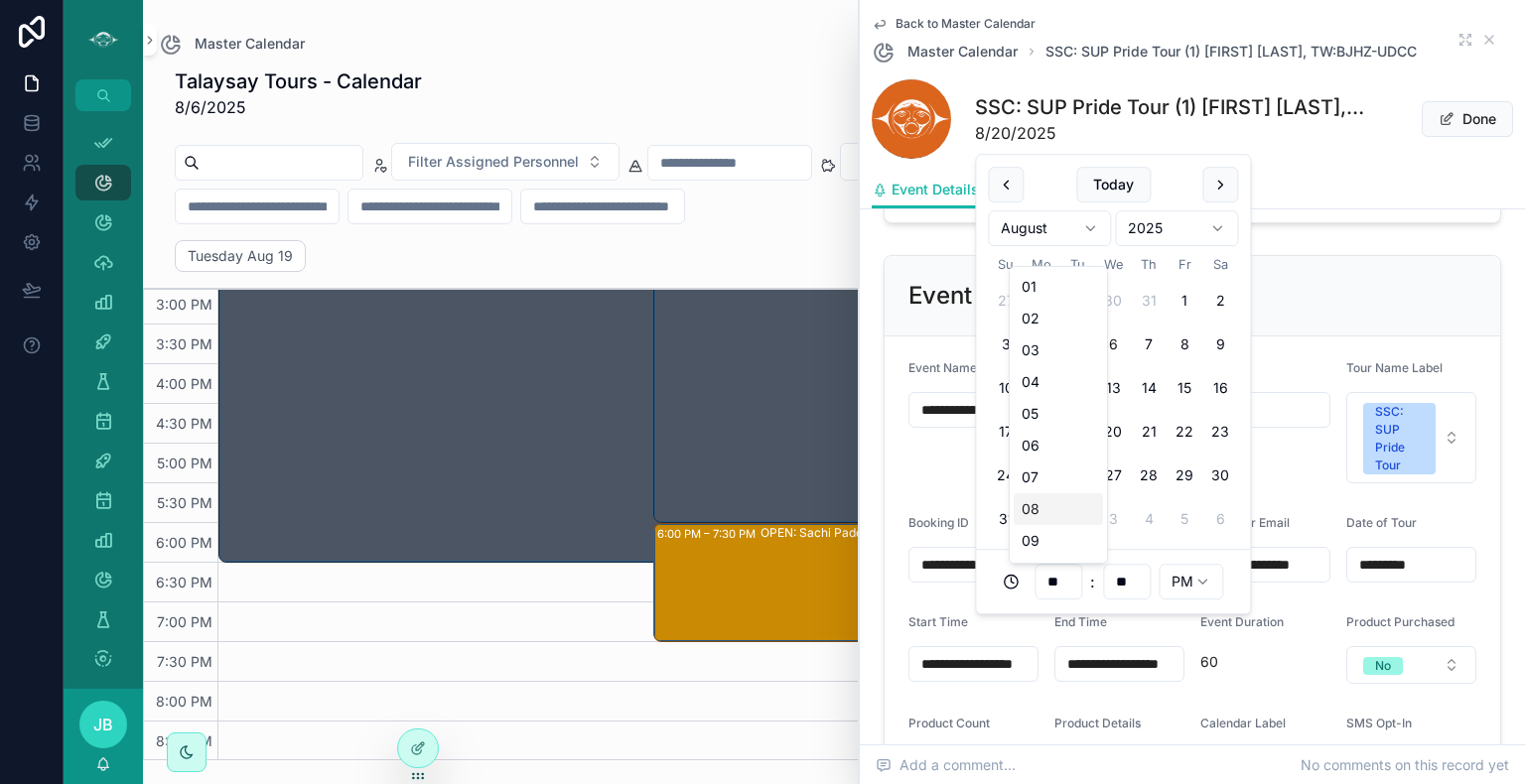 type on "**********" 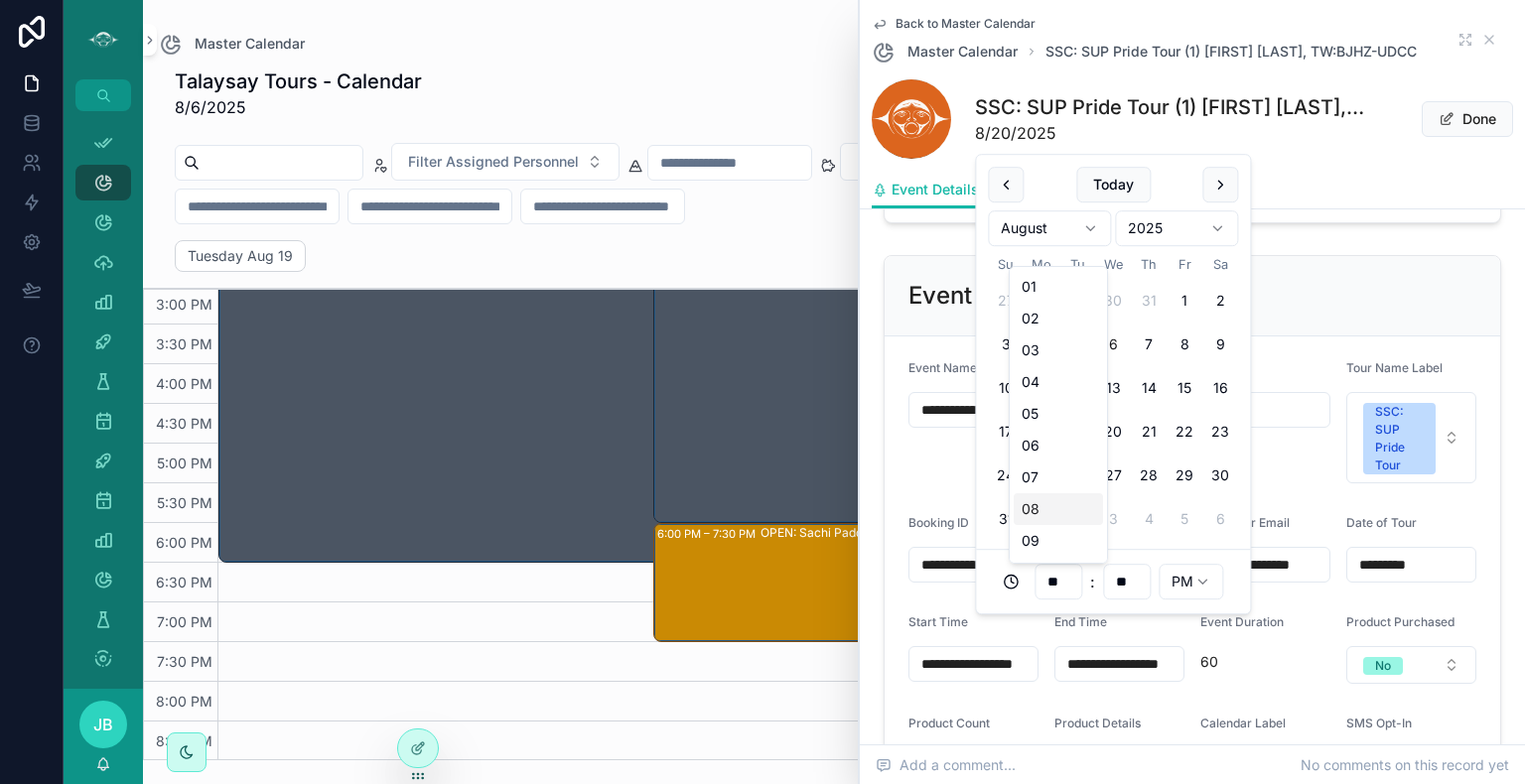 type on "**" 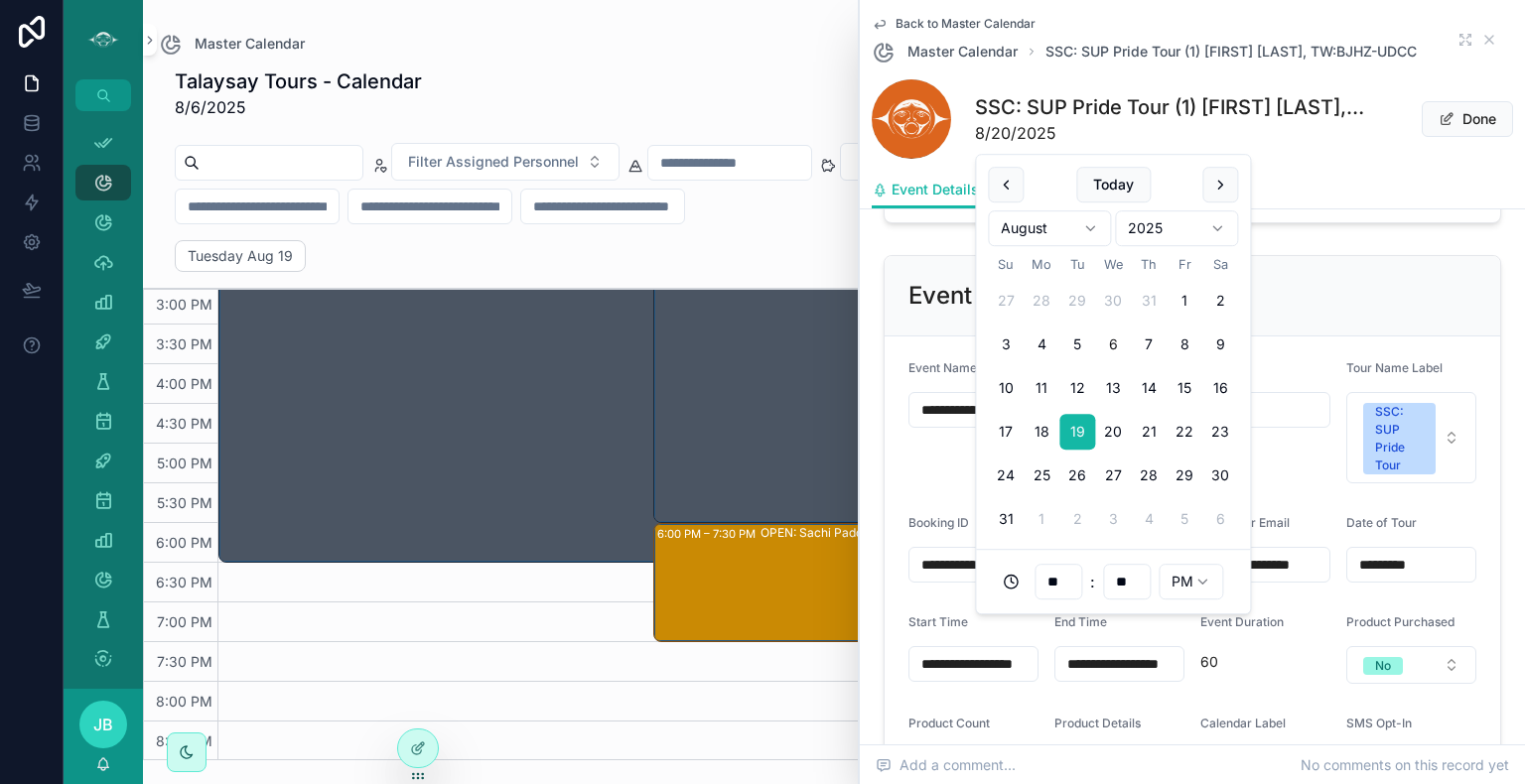 click on "**********" at bounding box center (1192, 582) 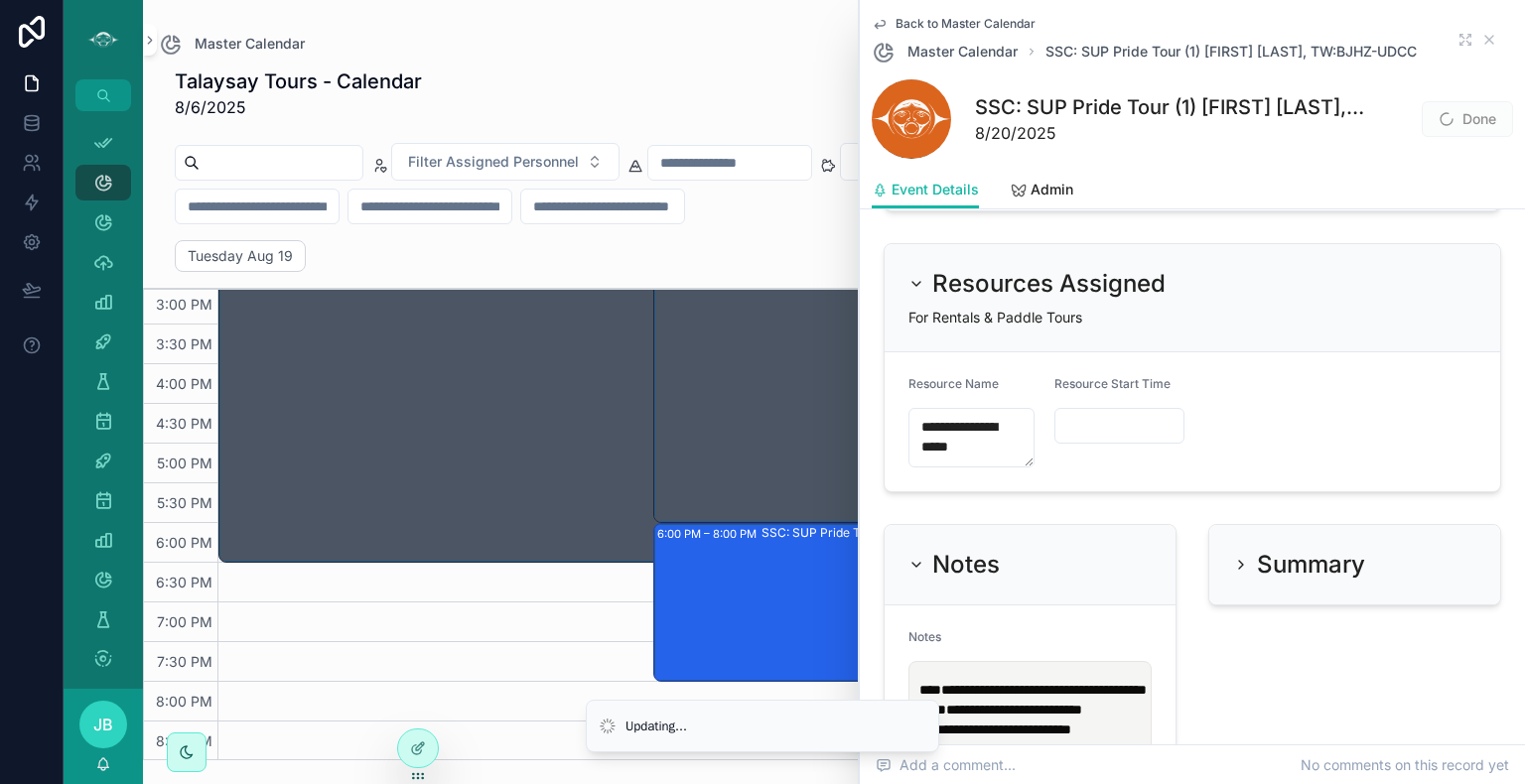 scroll, scrollTop: 2282, scrollLeft: 0, axis: vertical 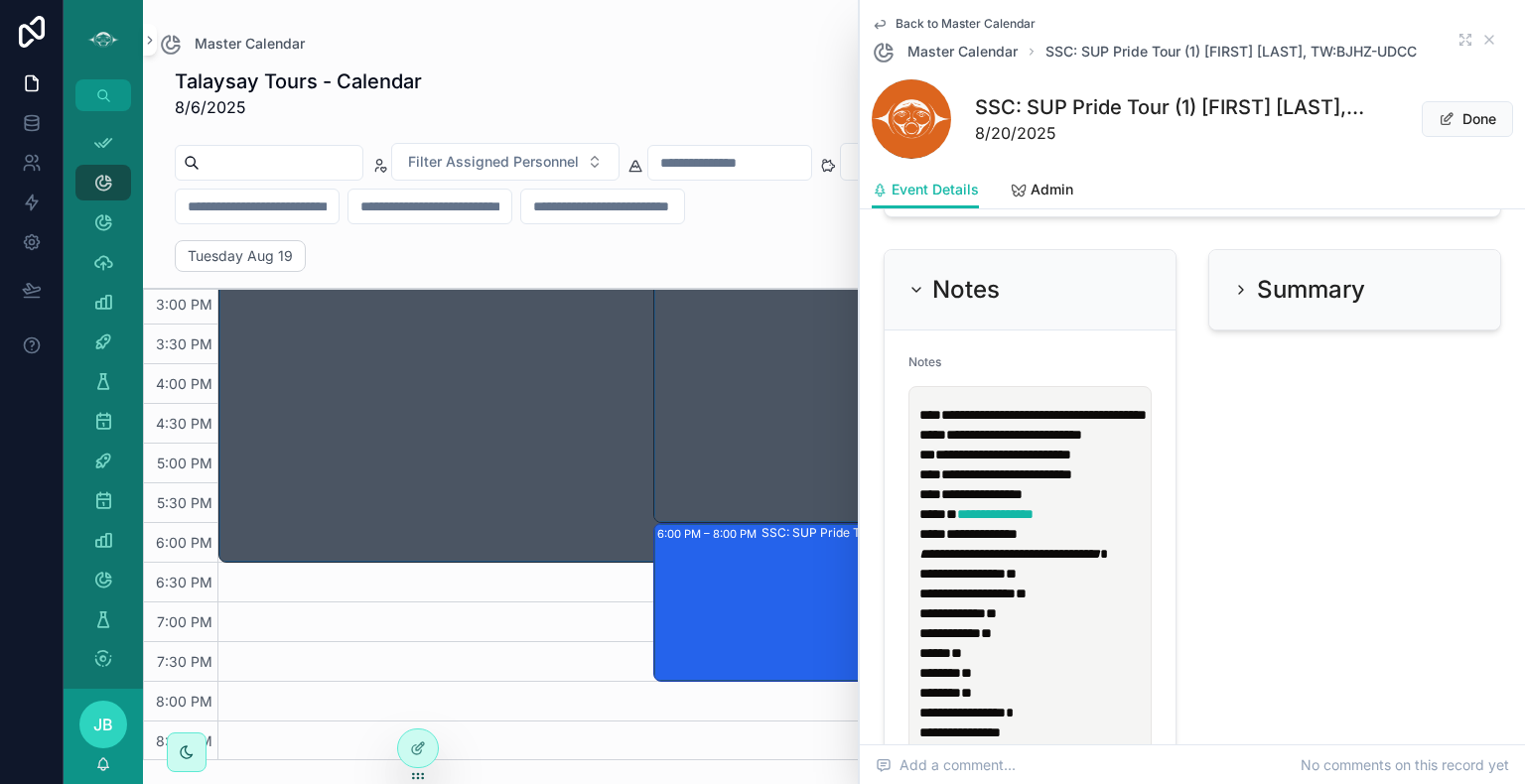 click on "**********" at bounding box center [1034, 474] 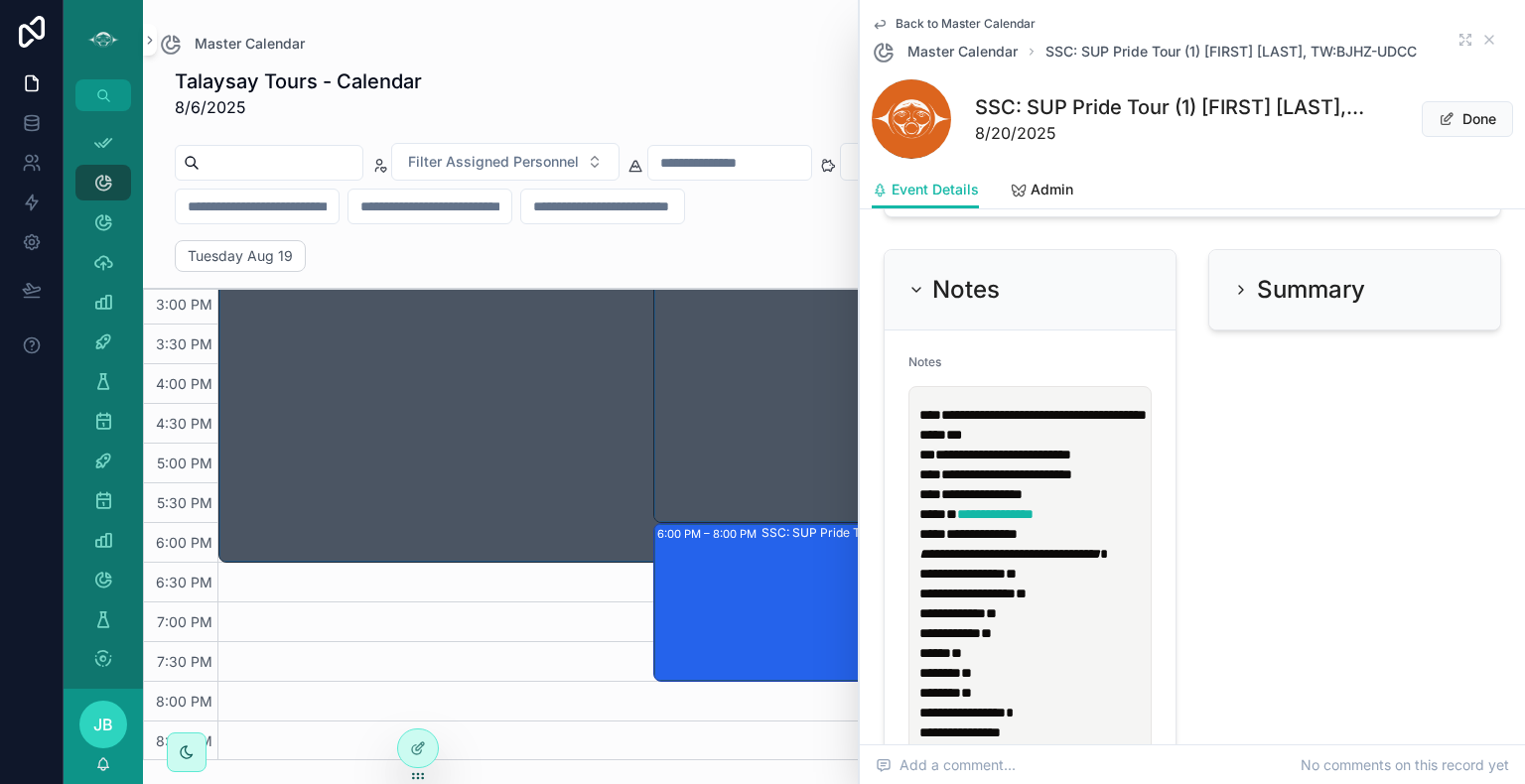type 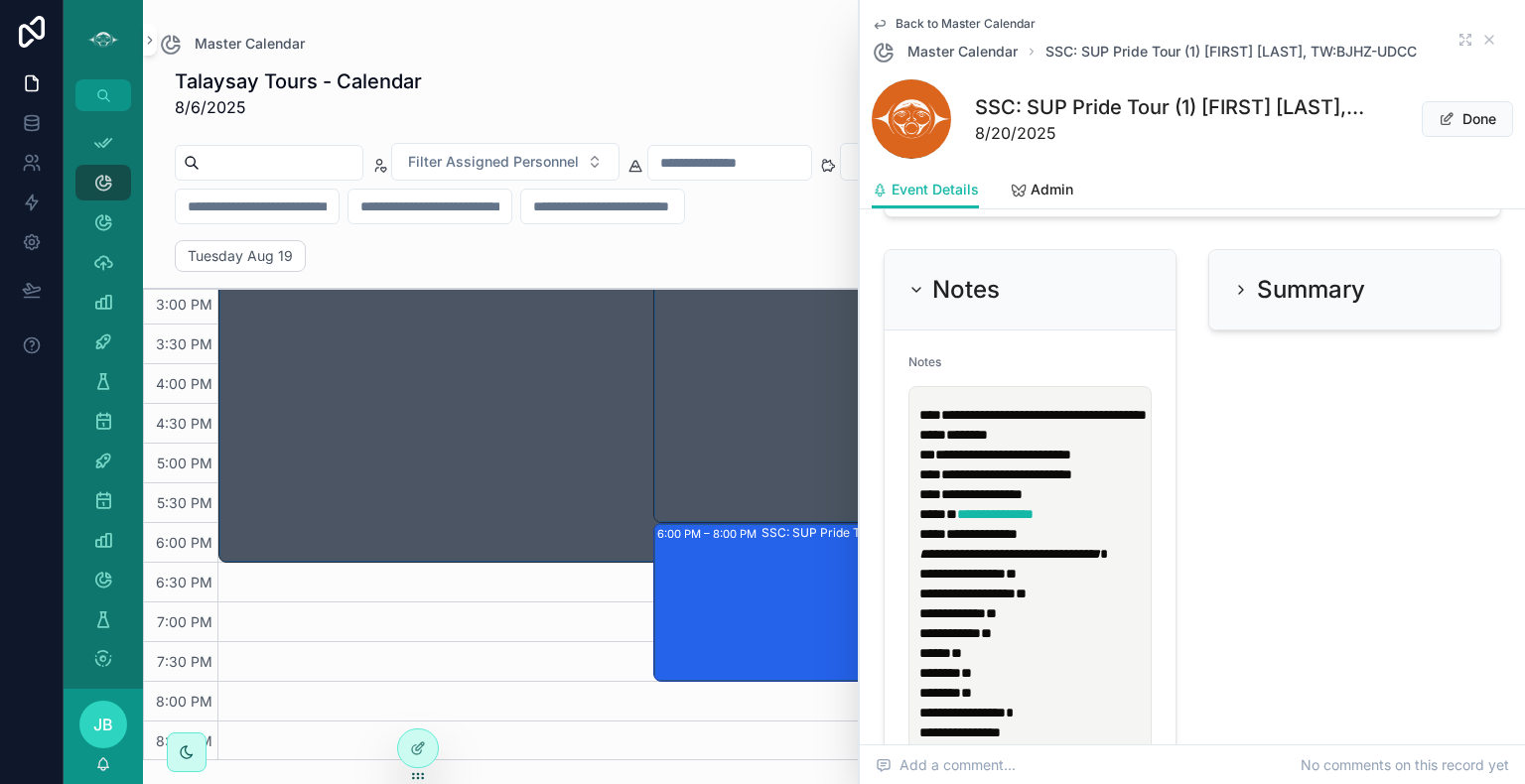 click on "**********" at bounding box center (1034, 474) 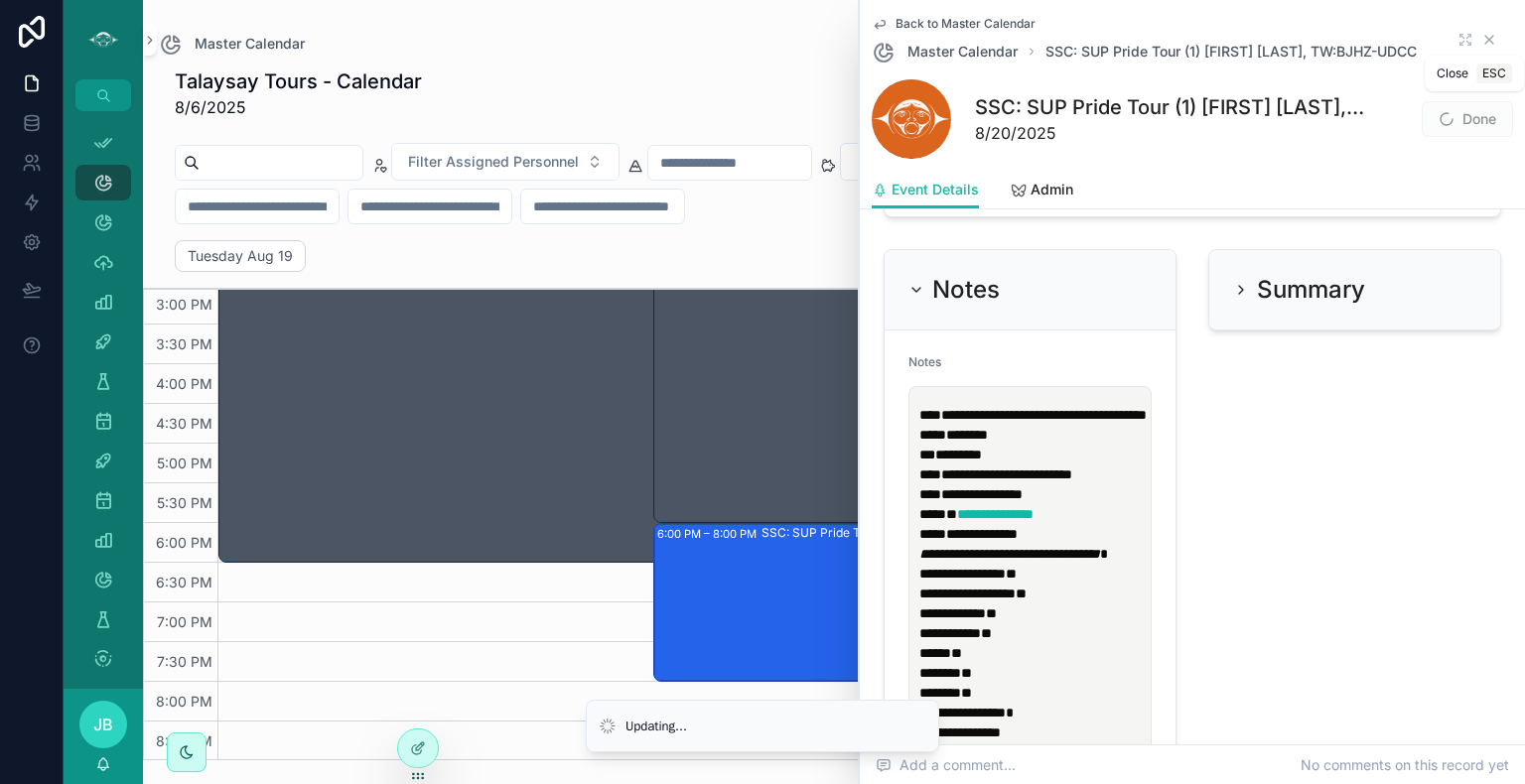 click 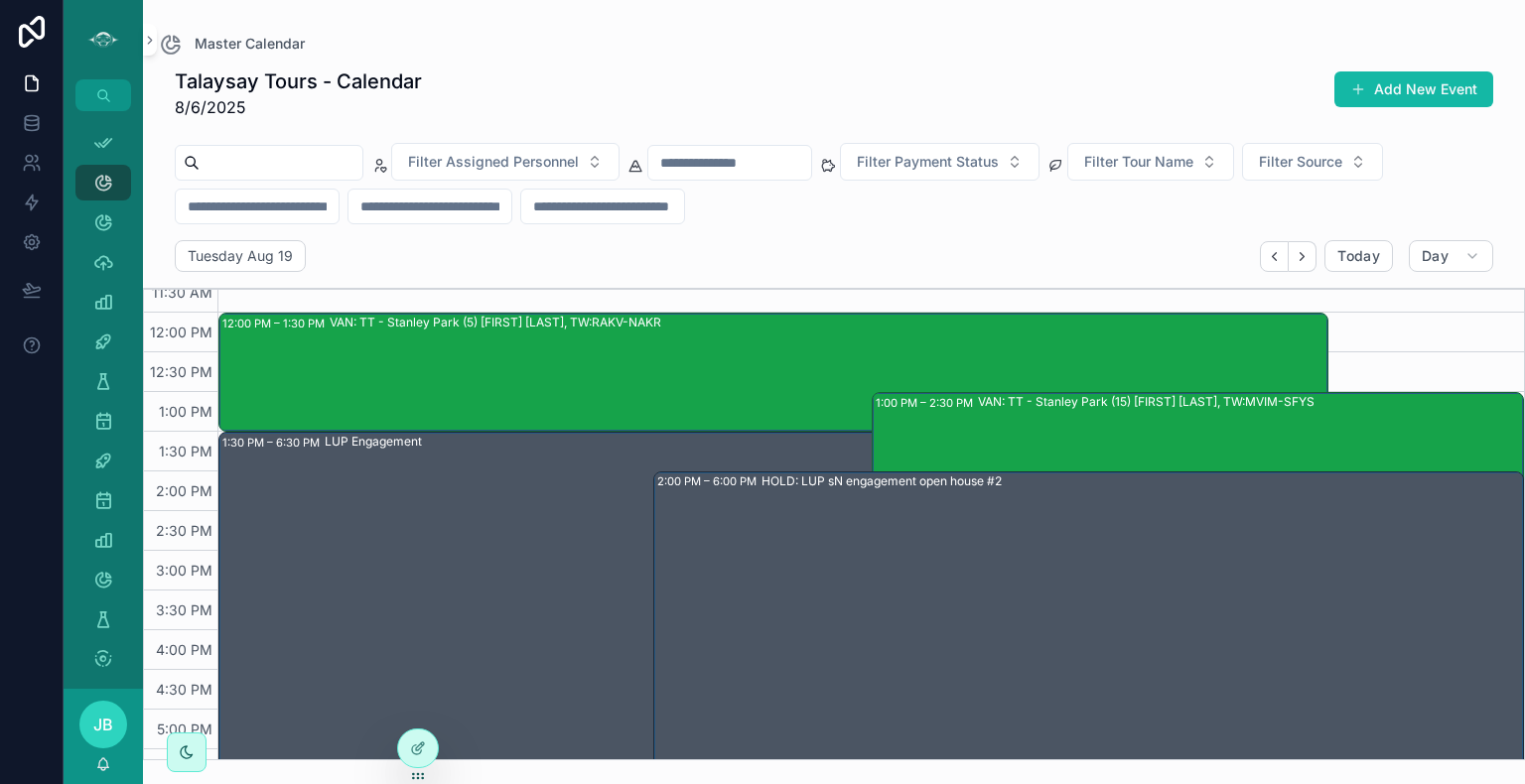 scroll, scrollTop: 455, scrollLeft: 0, axis: vertical 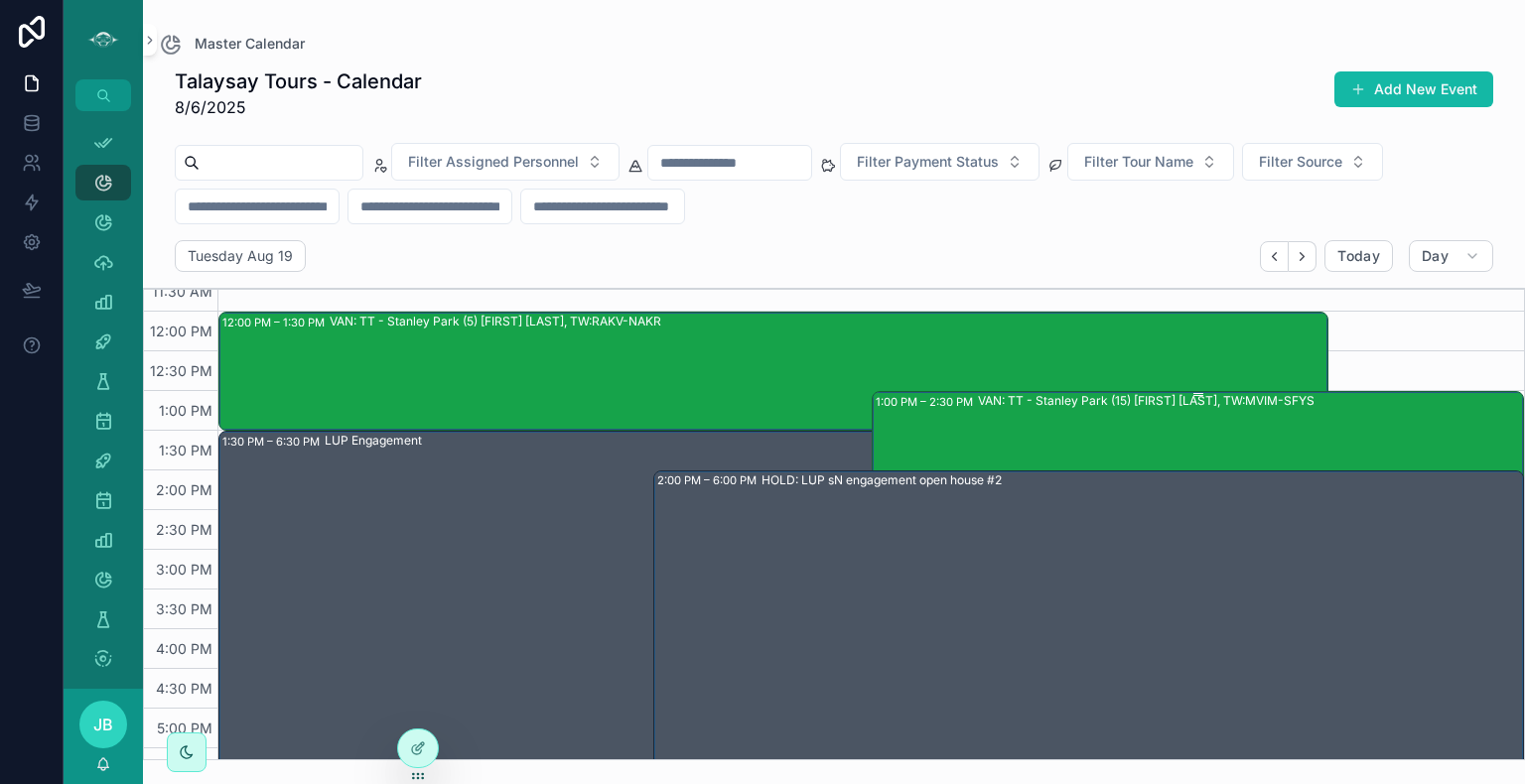 click on "VAN: TT - Stanley Park (15) [FIRST] [LAST], TW:MVIM-SFYS" at bounding box center [1250, 450] 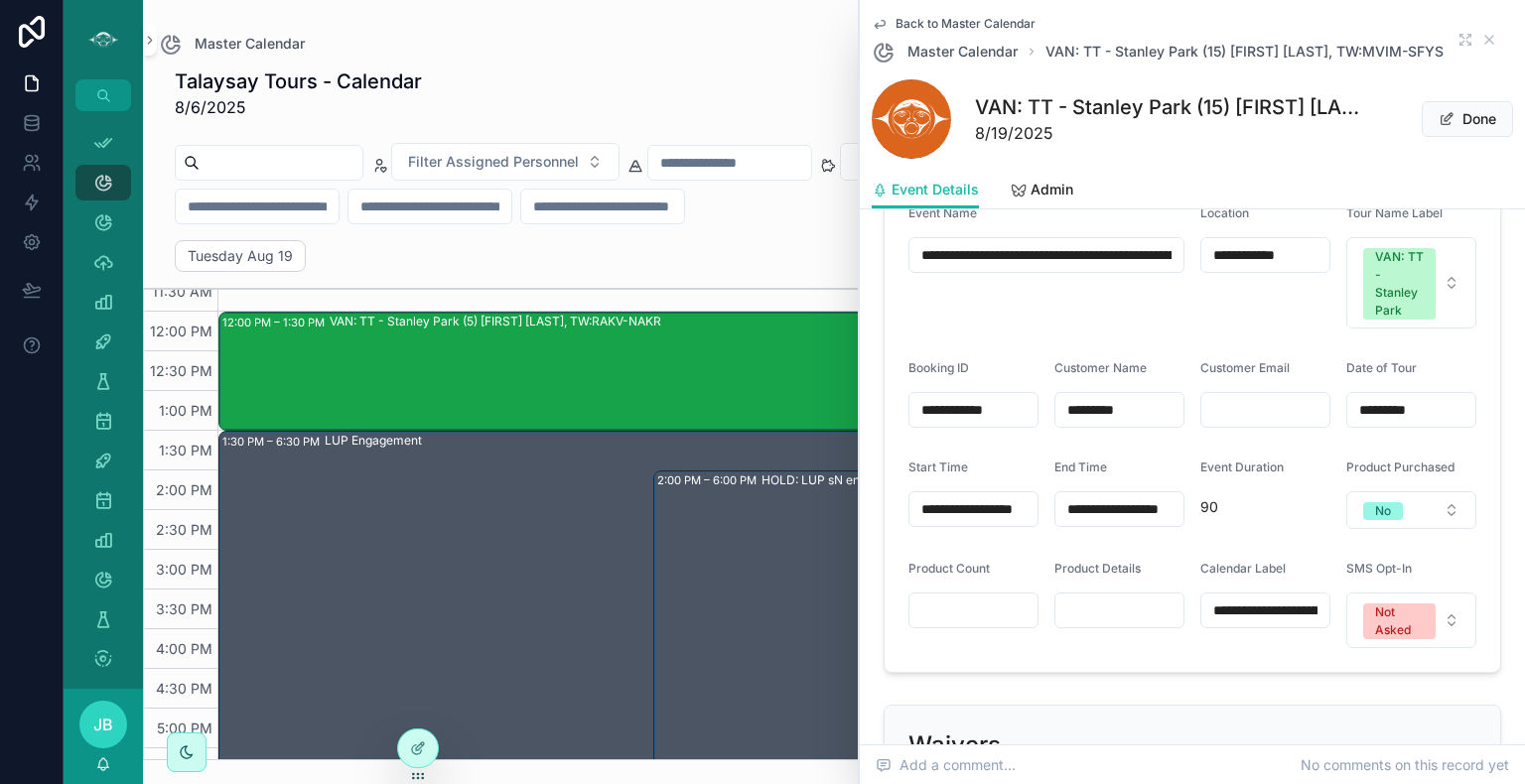scroll, scrollTop: 1133, scrollLeft: 0, axis: vertical 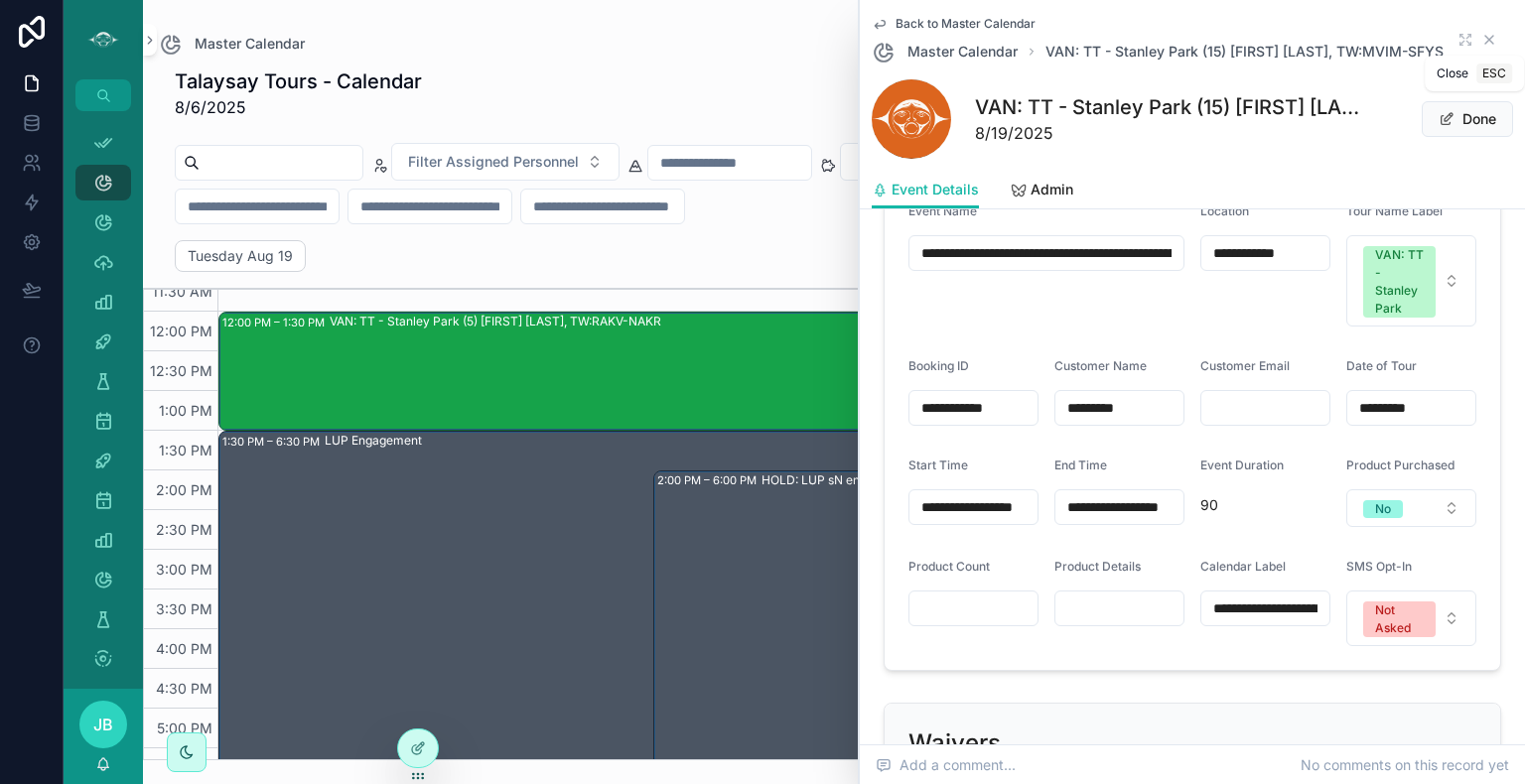 click 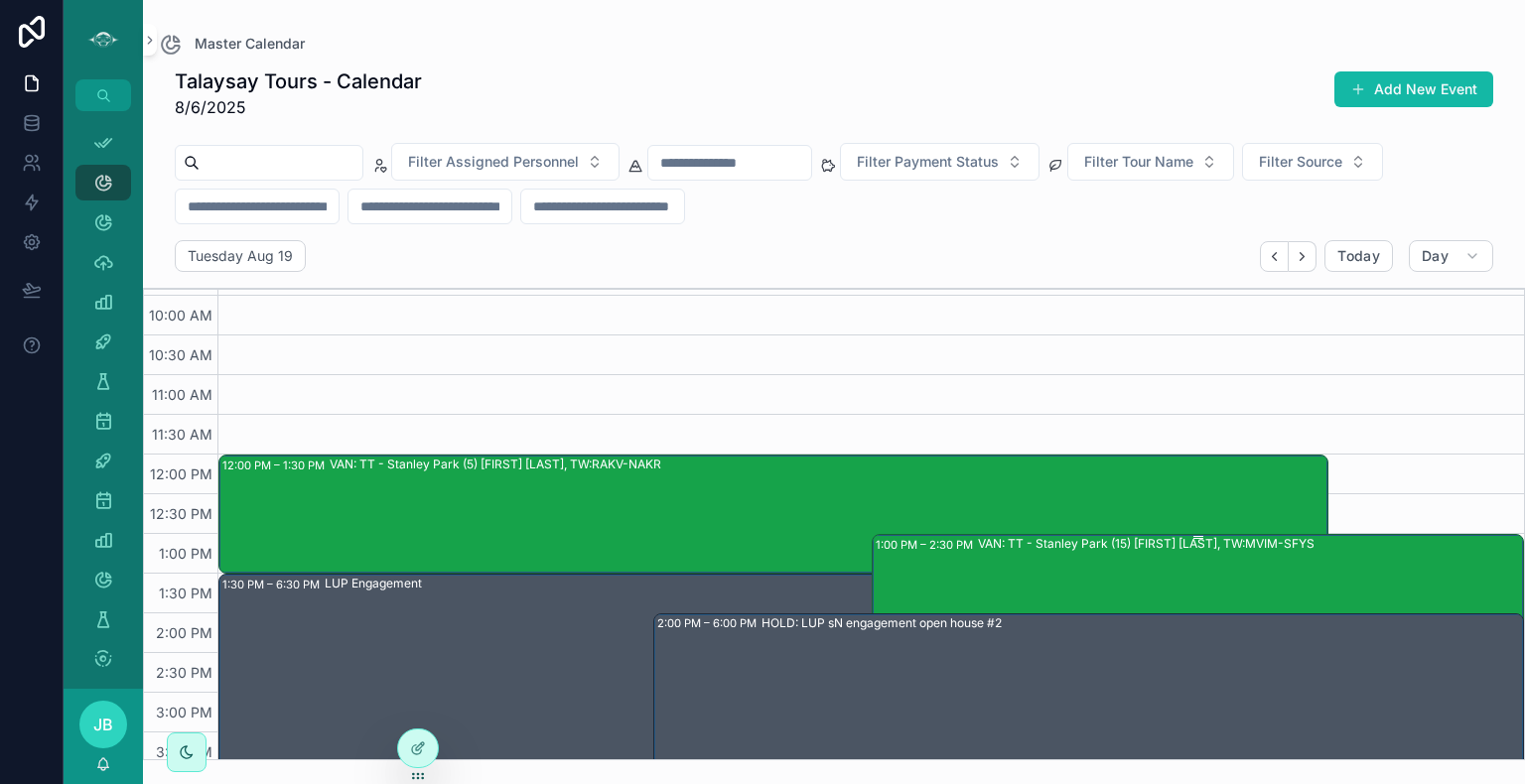 scroll, scrollTop: 367, scrollLeft: 0, axis: vertical 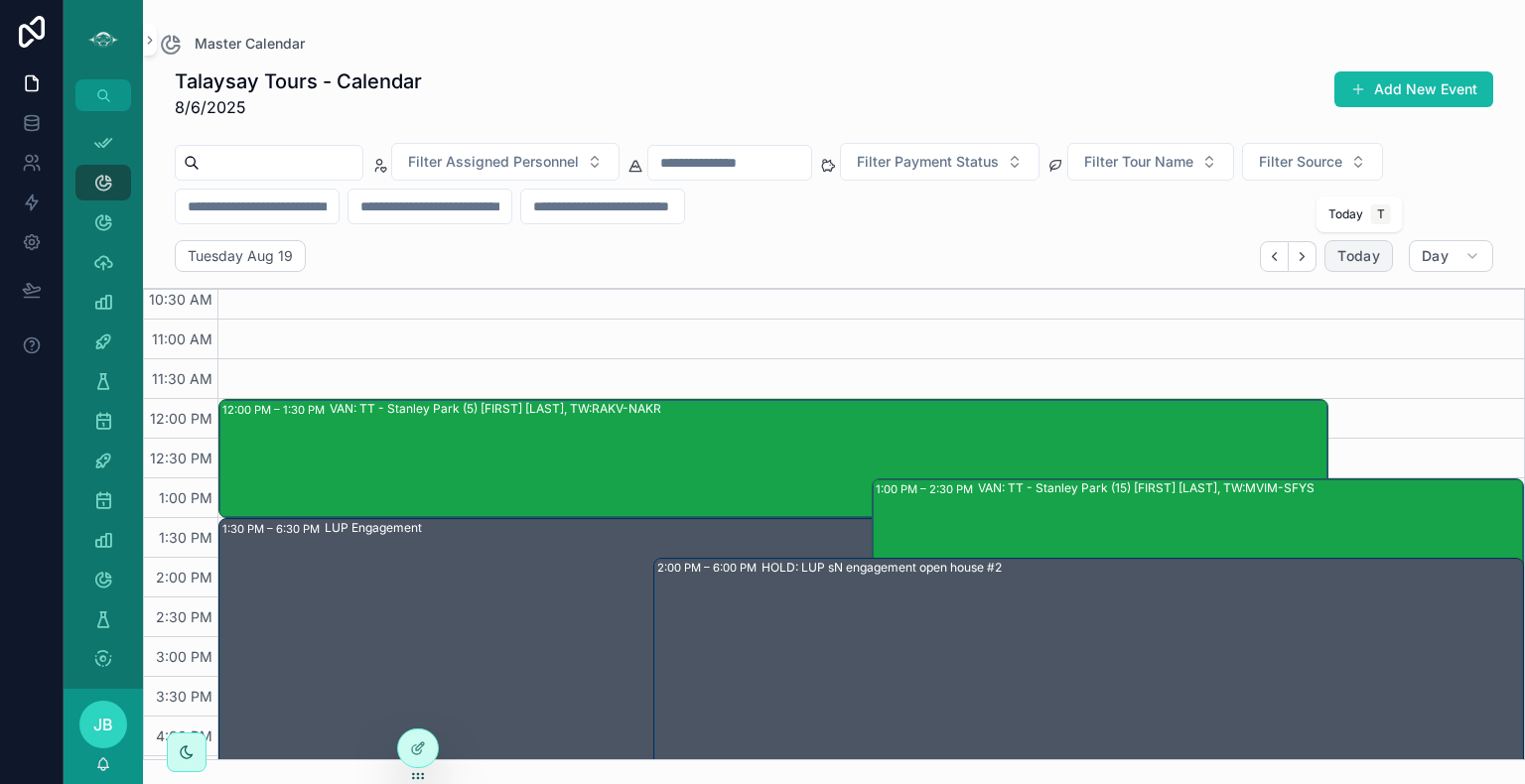 click on "Today" at bounding box center (1358, 256) 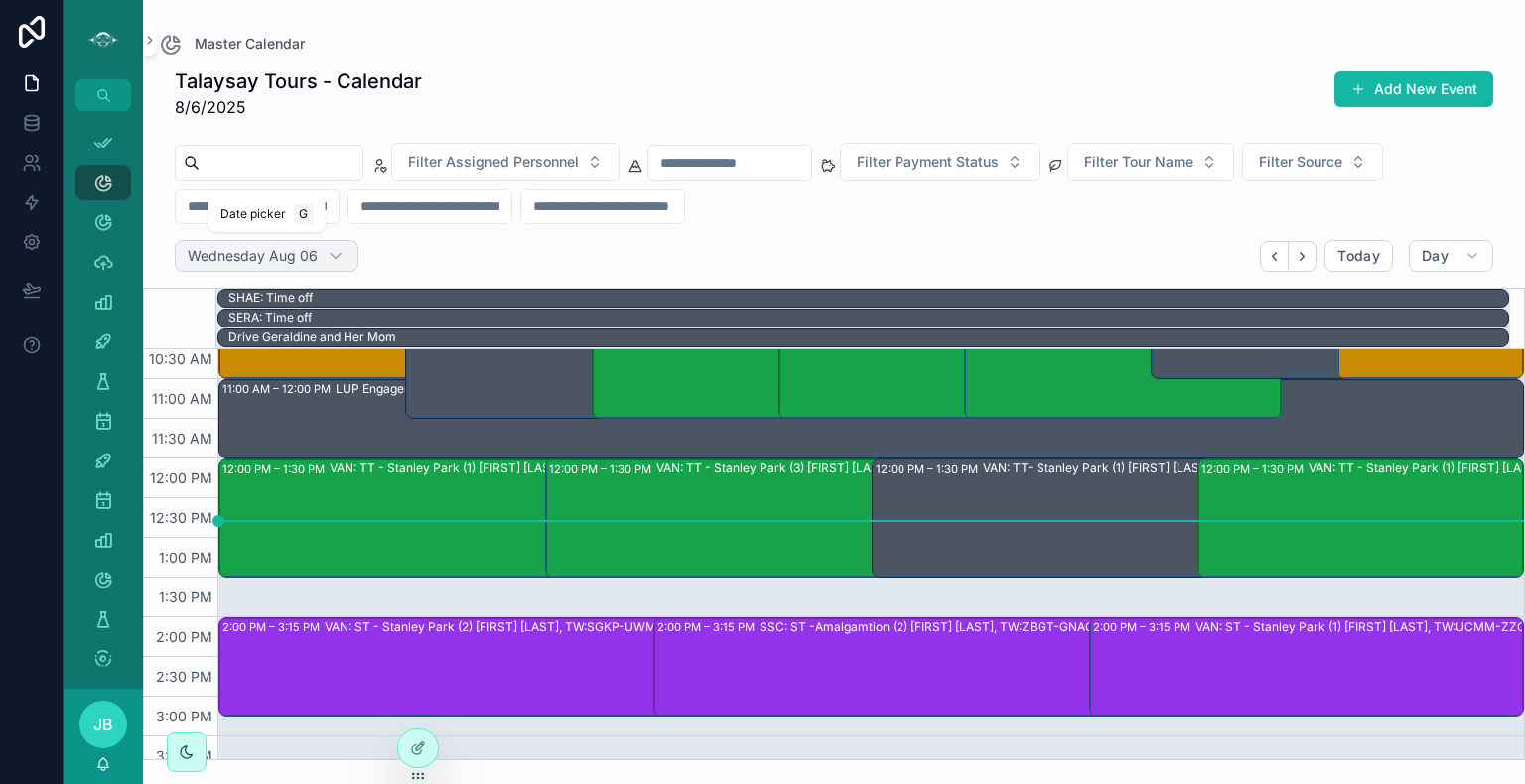 click on "Wednesday Aug 06" at bounding box center [252, 256] 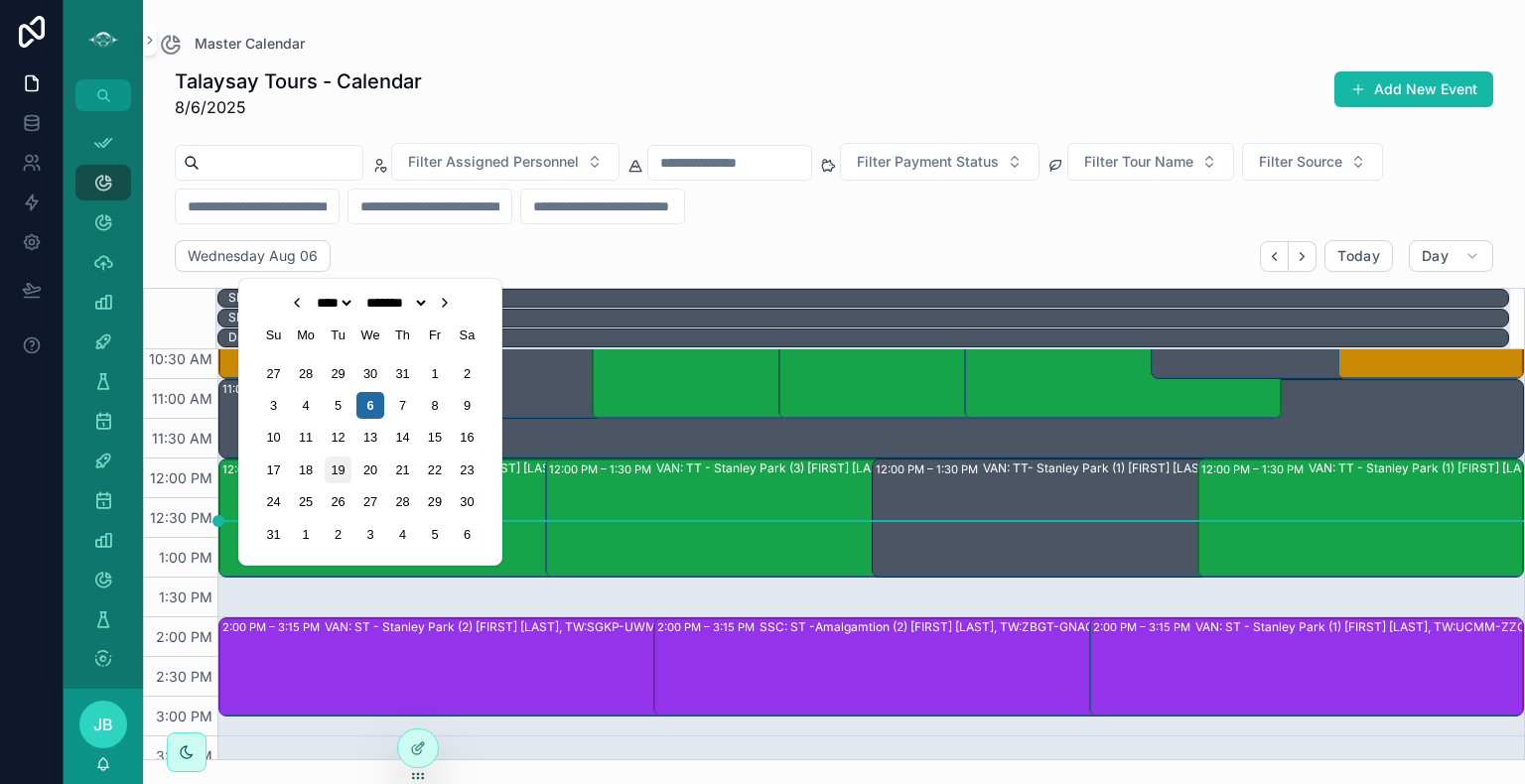 click on "19" at bounding box center [338, 469] 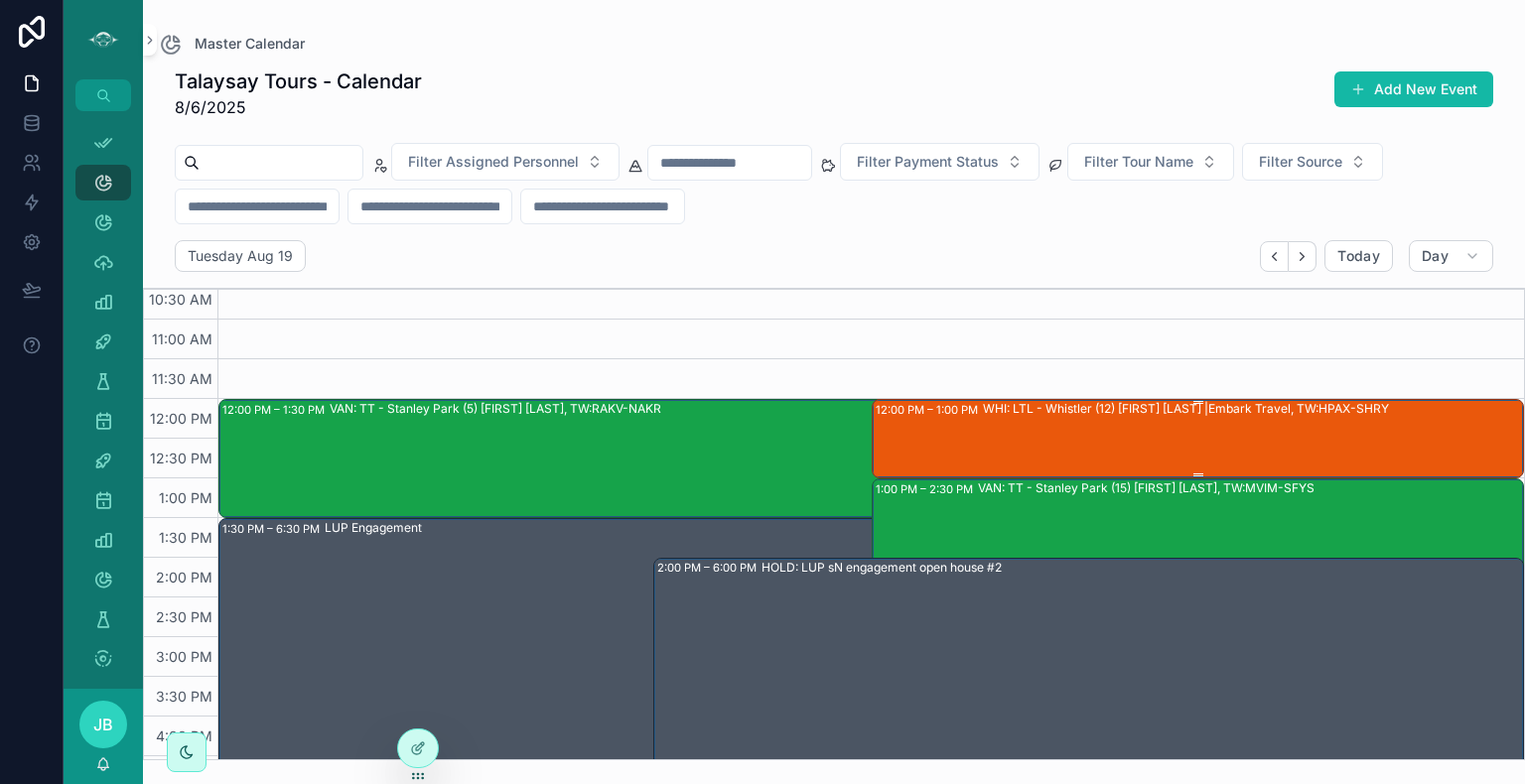 click on "WHI: LTL - Whistler (12) [FIRST] [LAST] |Embark Travel, TW:HPAX-SHRY" at bounding box center (1185, 409) 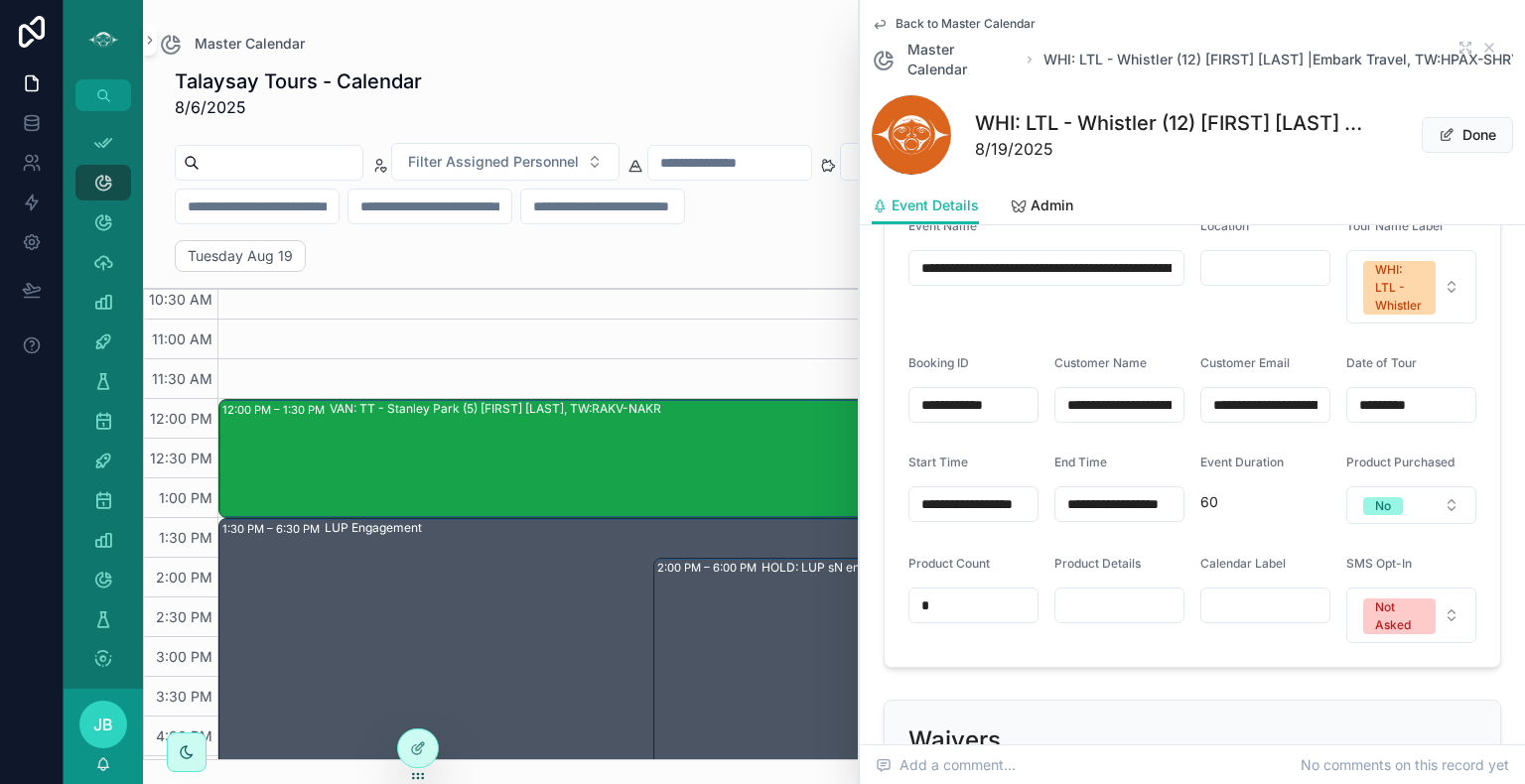 scroll, scrollTop: 1129, scrollLeft: 0, axis: vertical 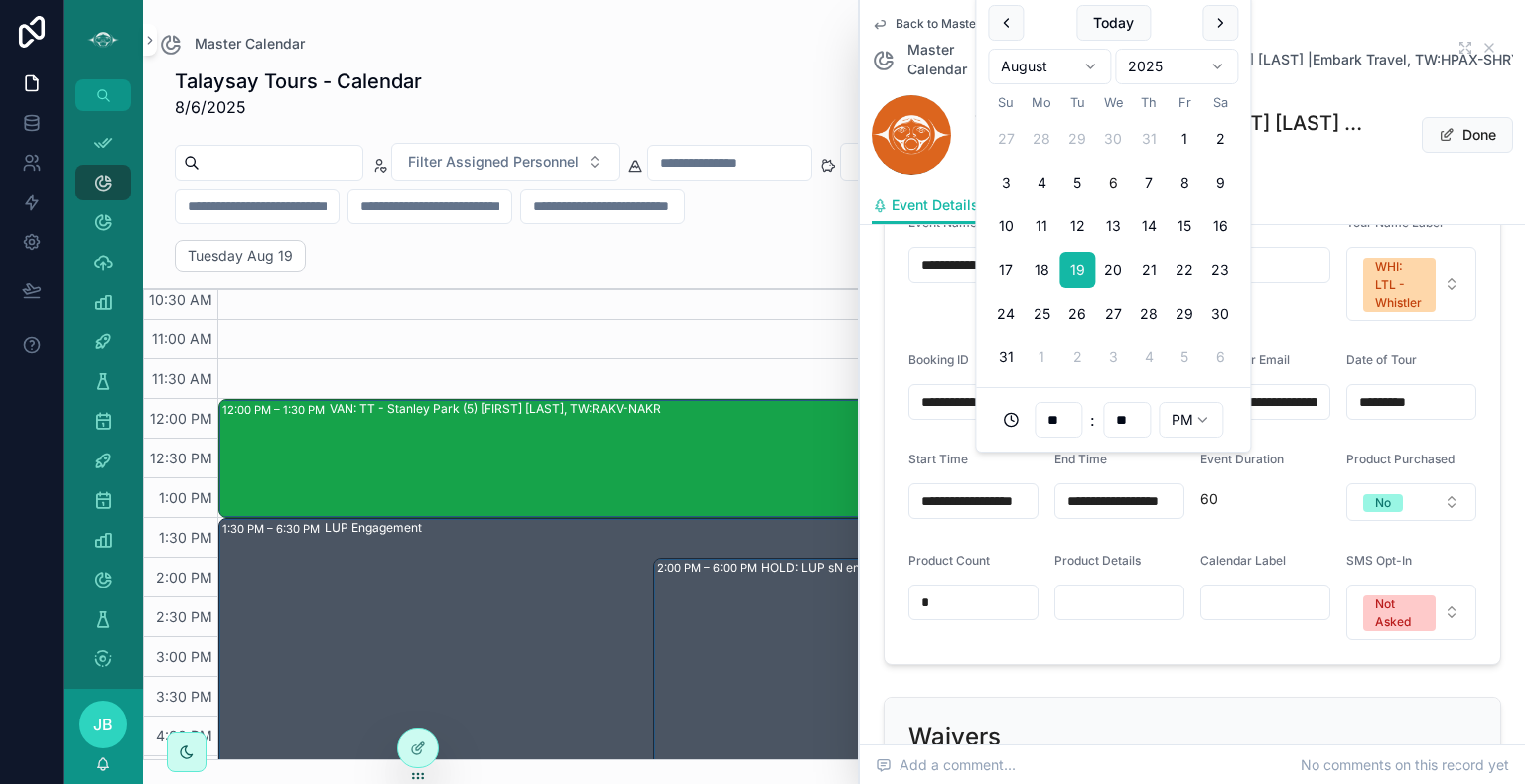 click on "**********" at bounding box center (1119, 501) 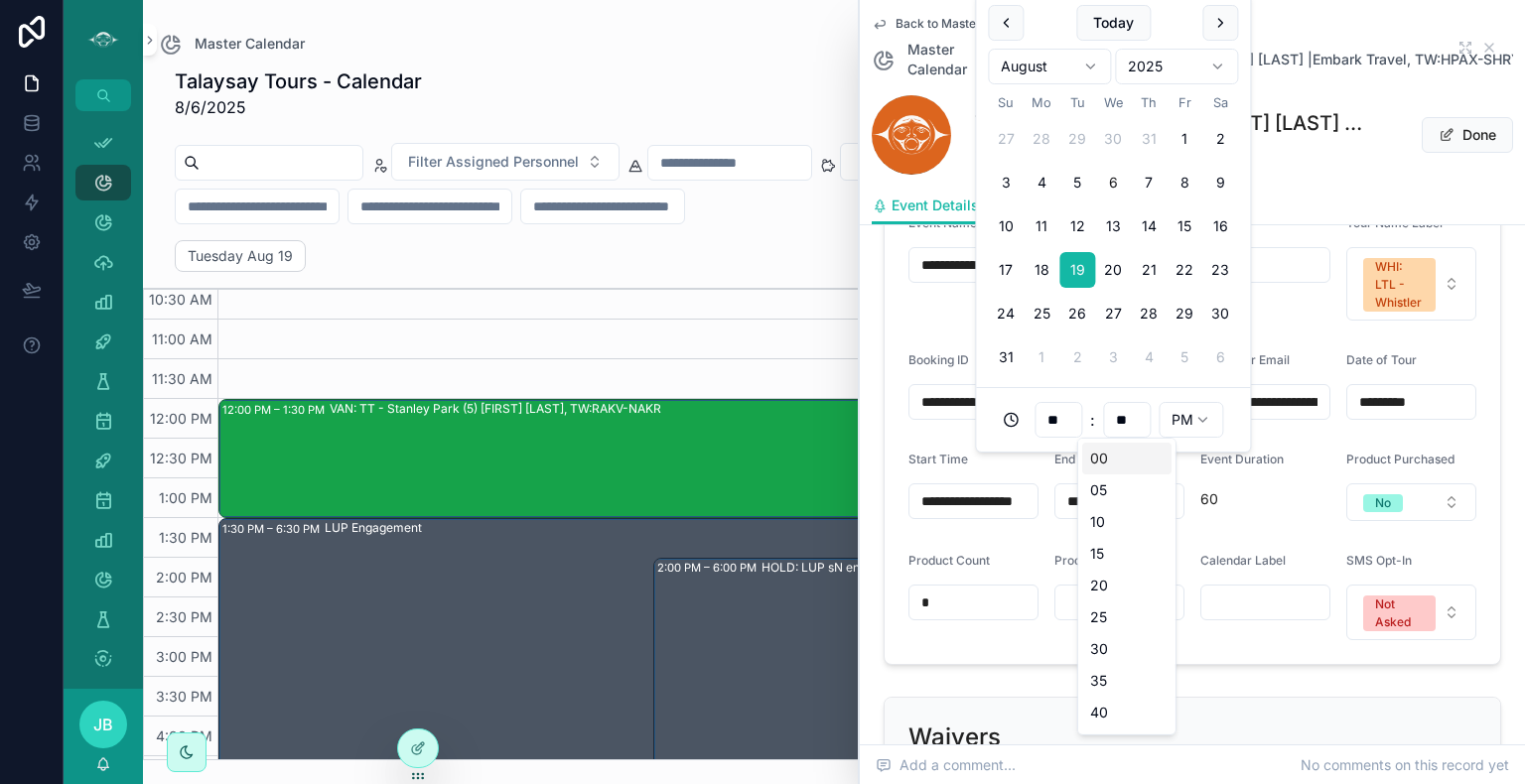 click on "**" at bounding box center [1127, 420] 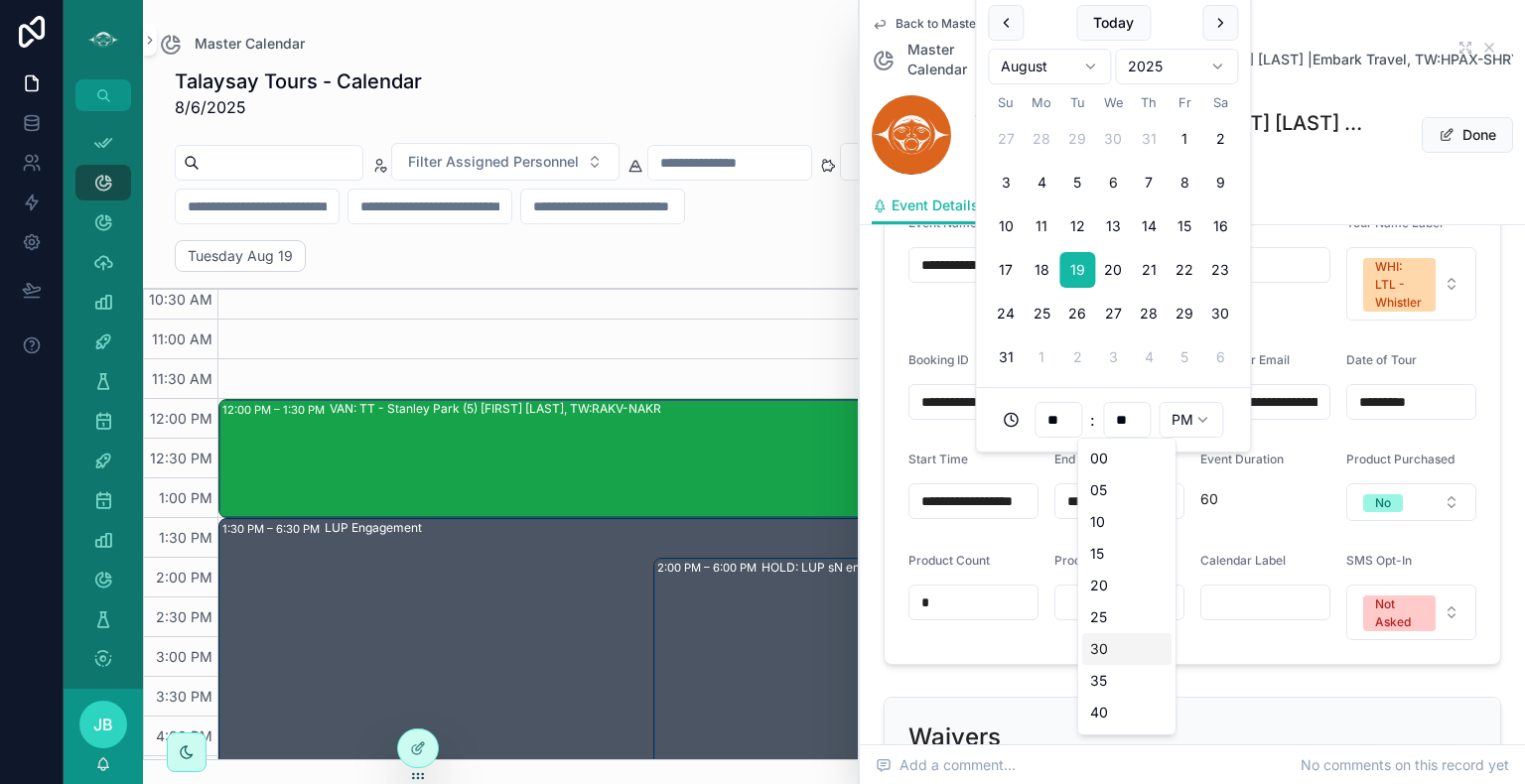 click on "30" at bounding box center [1127, 649] 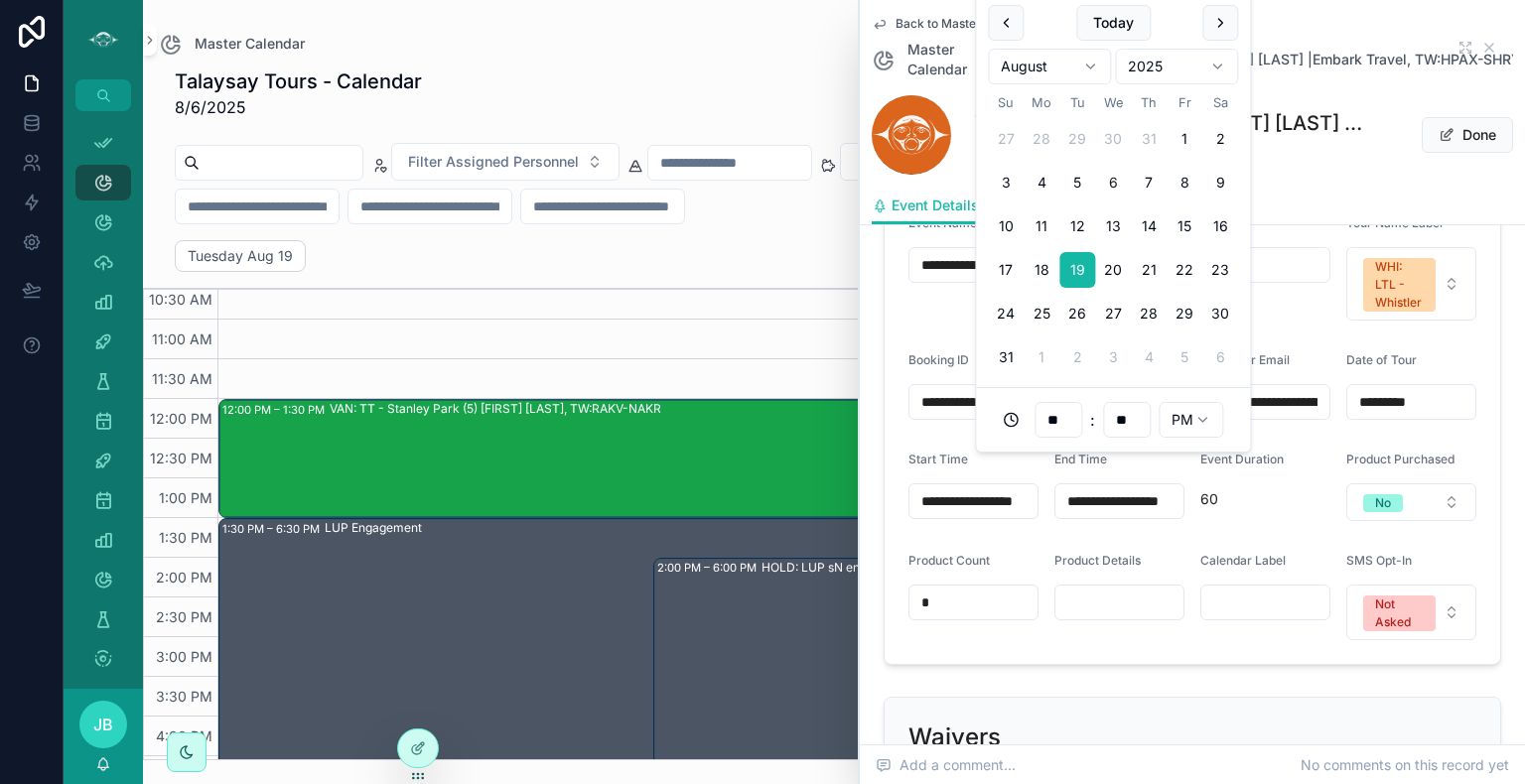 click on "**********" at bounding box center [1192, 853] 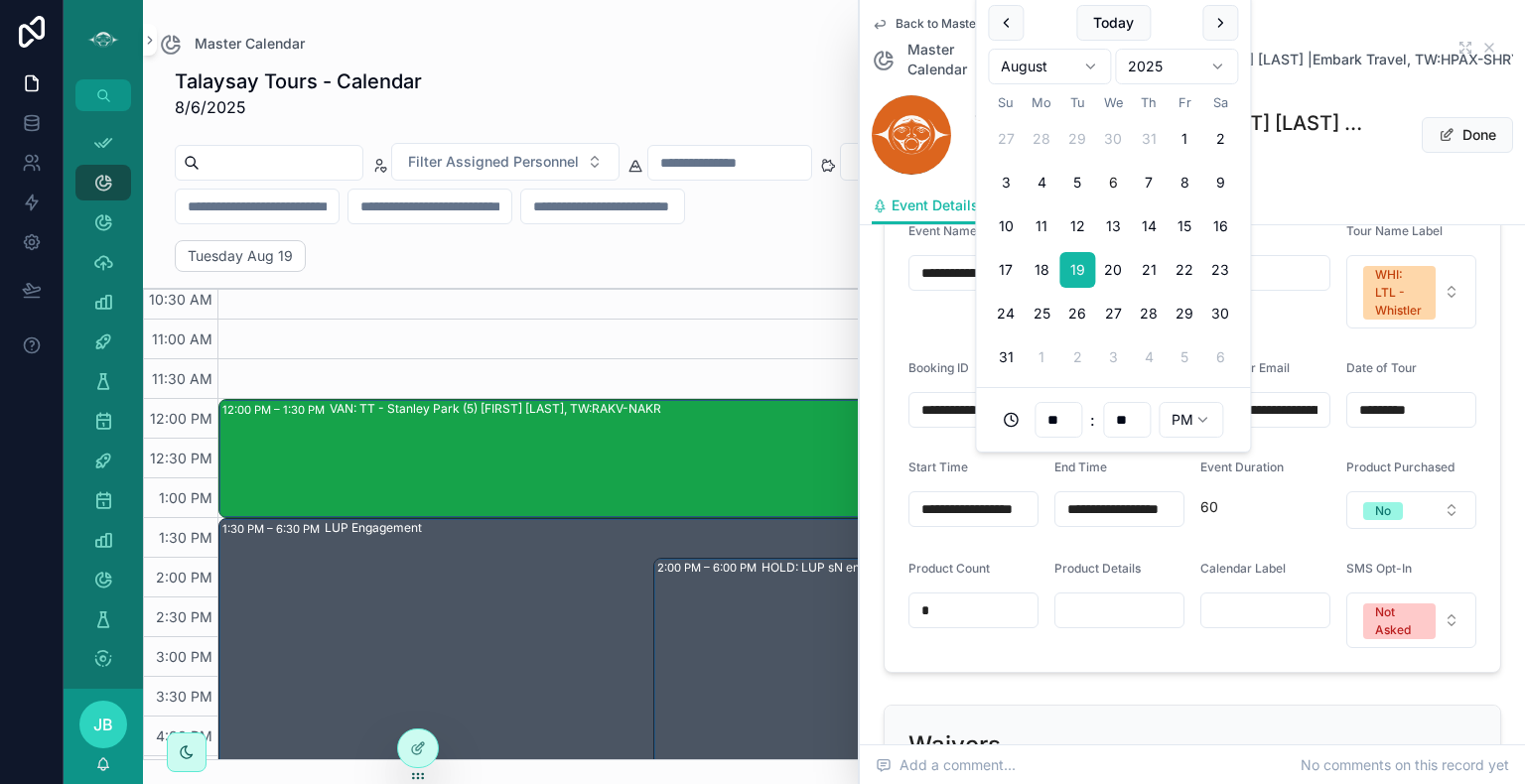 type on "**********" 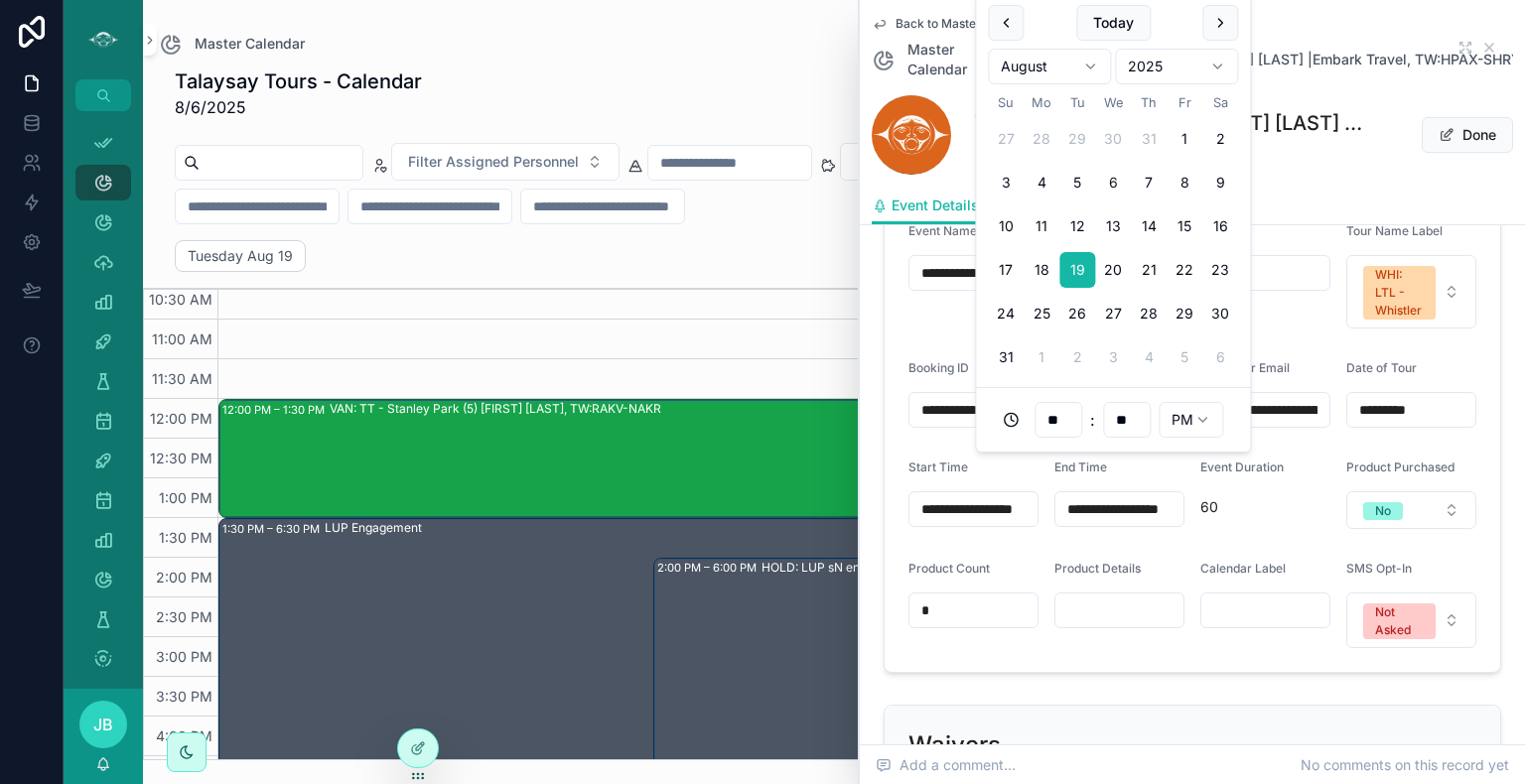 type on "**********" 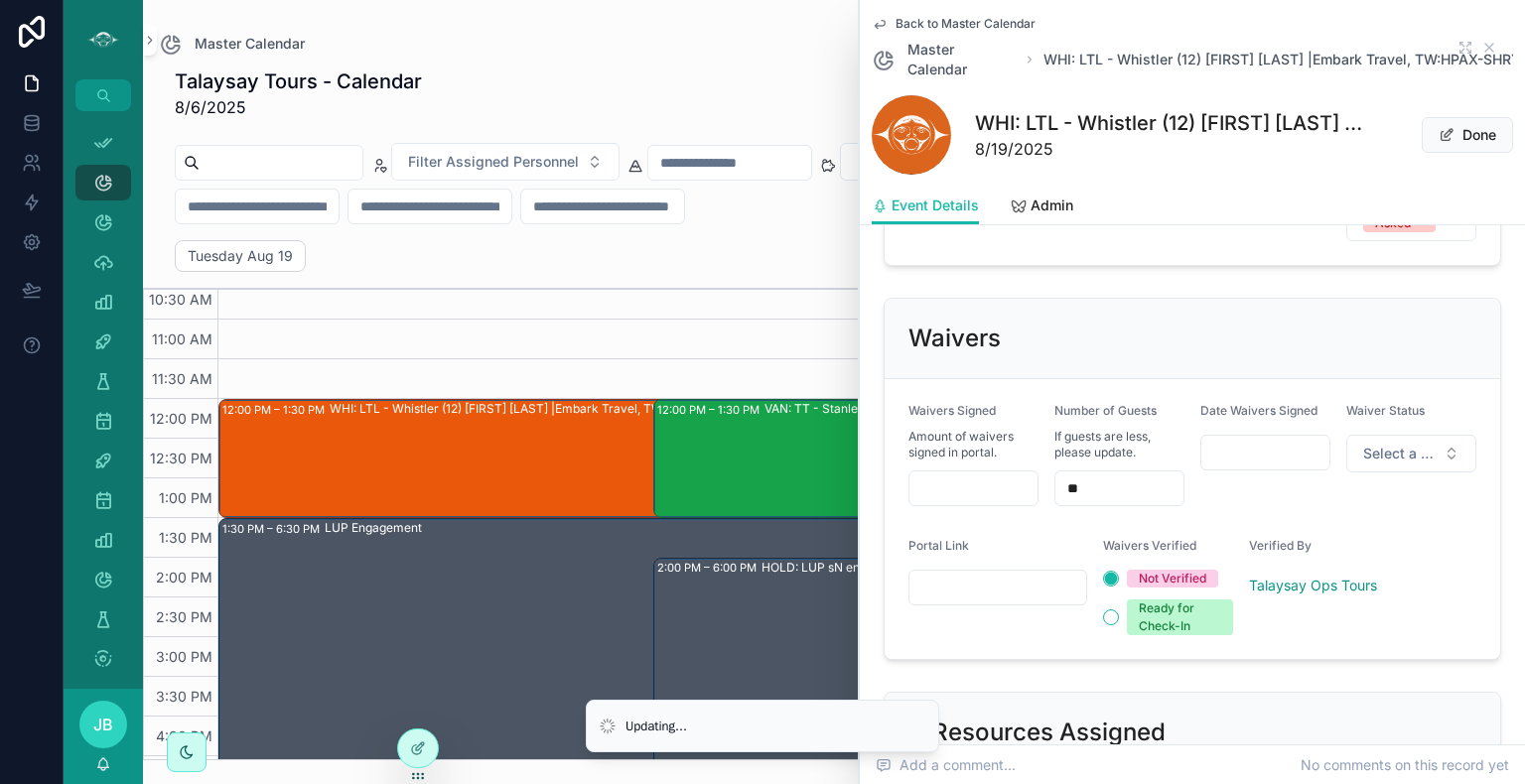 scroll, scrollTop: 1538, scrollLeft: 0, axis: vertical 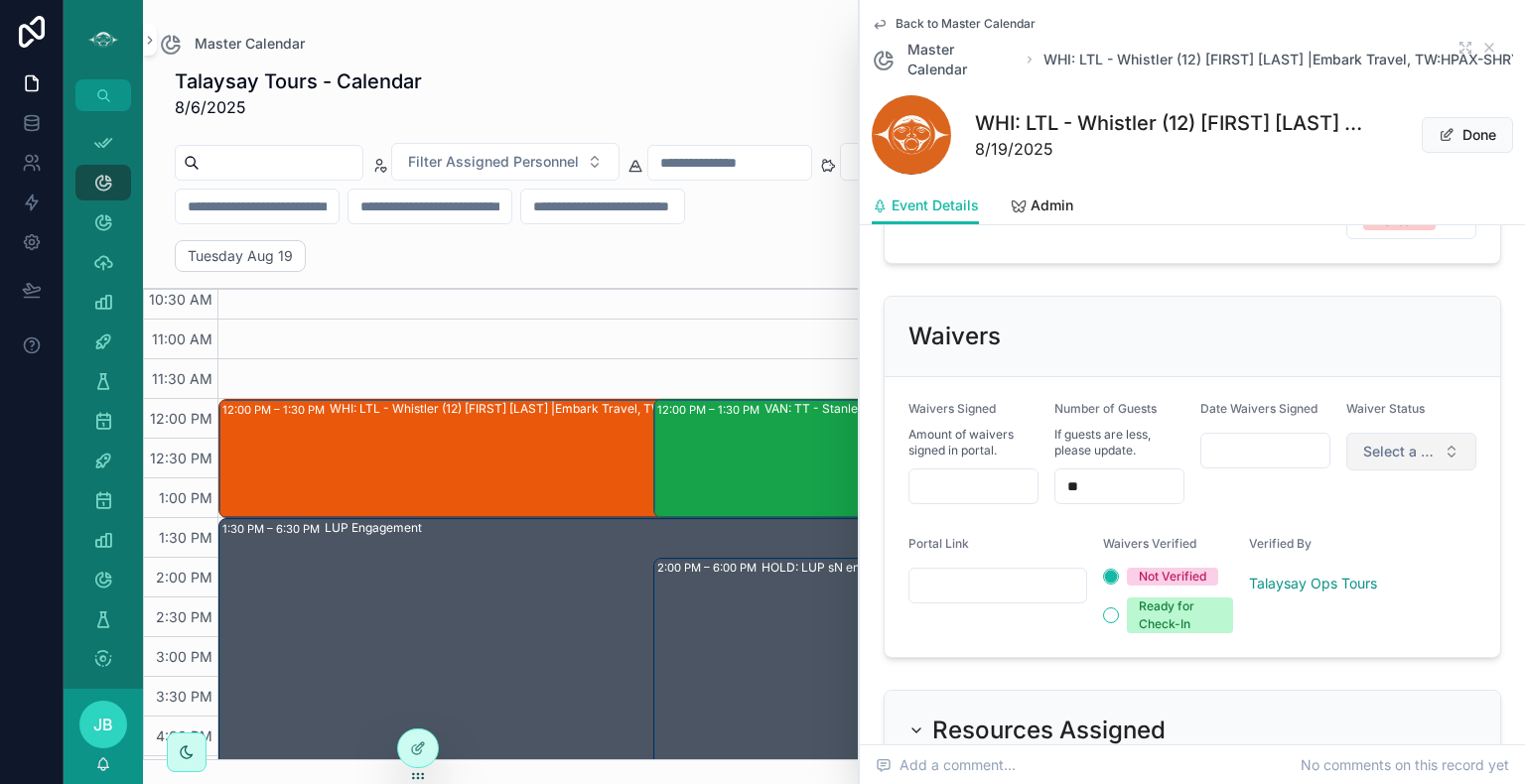 click on "Select a Waiver Status" at bounding box center [1411, 452] 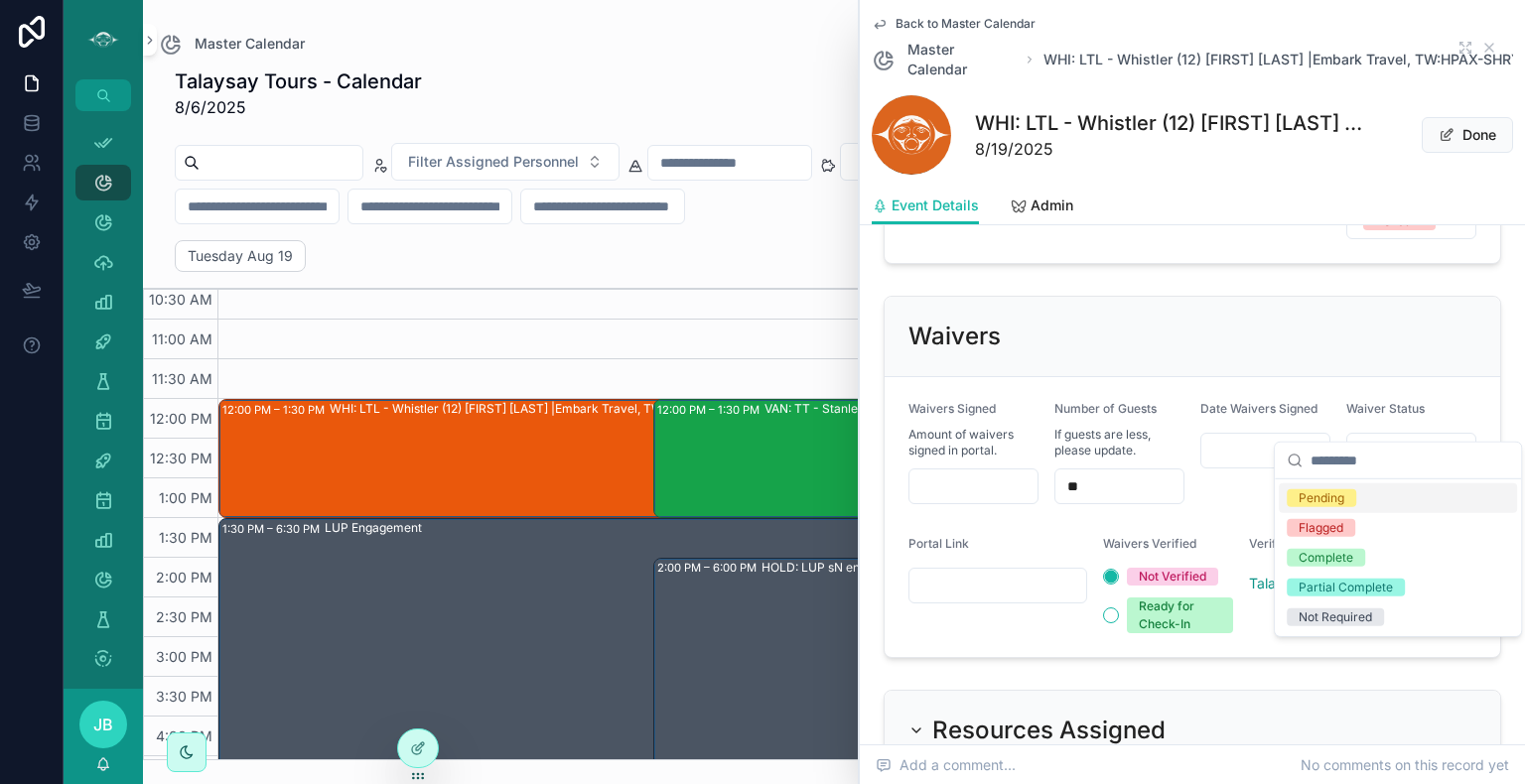 click on "Pending" at bounding box center (1398, 498) 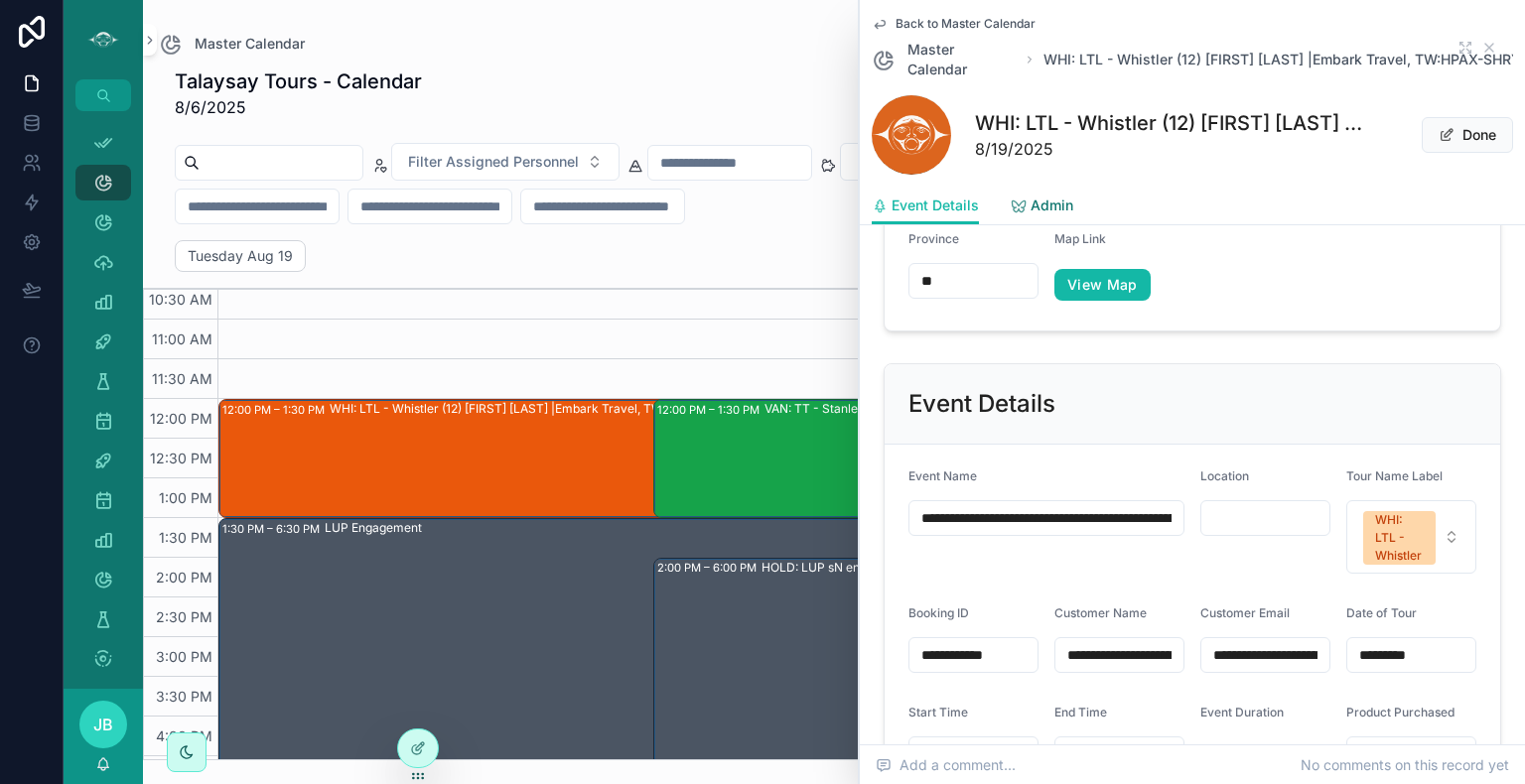 scroll, scrollTop: 883, scrollLeft: 0, axis: vertical 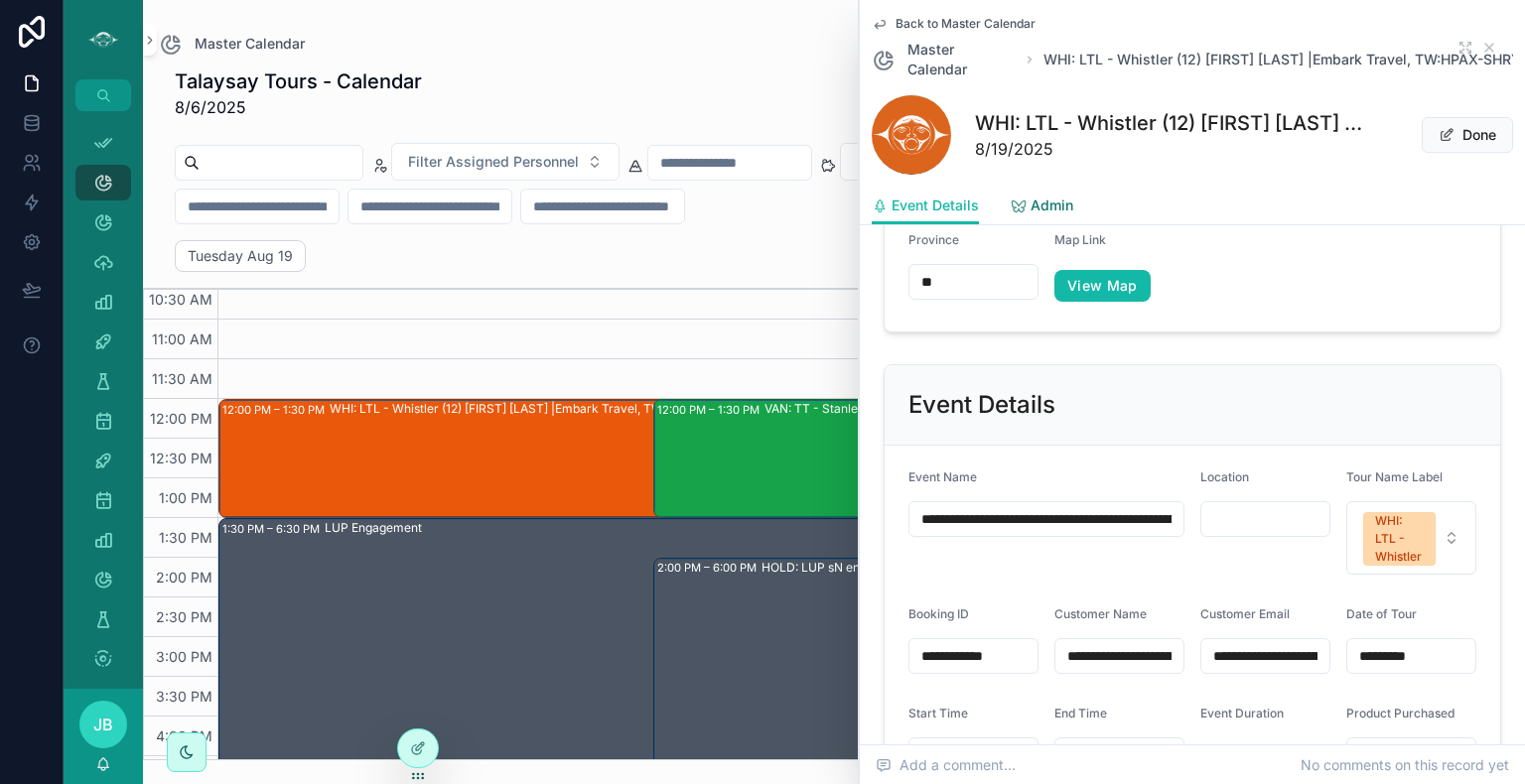 click on "Admin" at bounding box center [1051, 205] 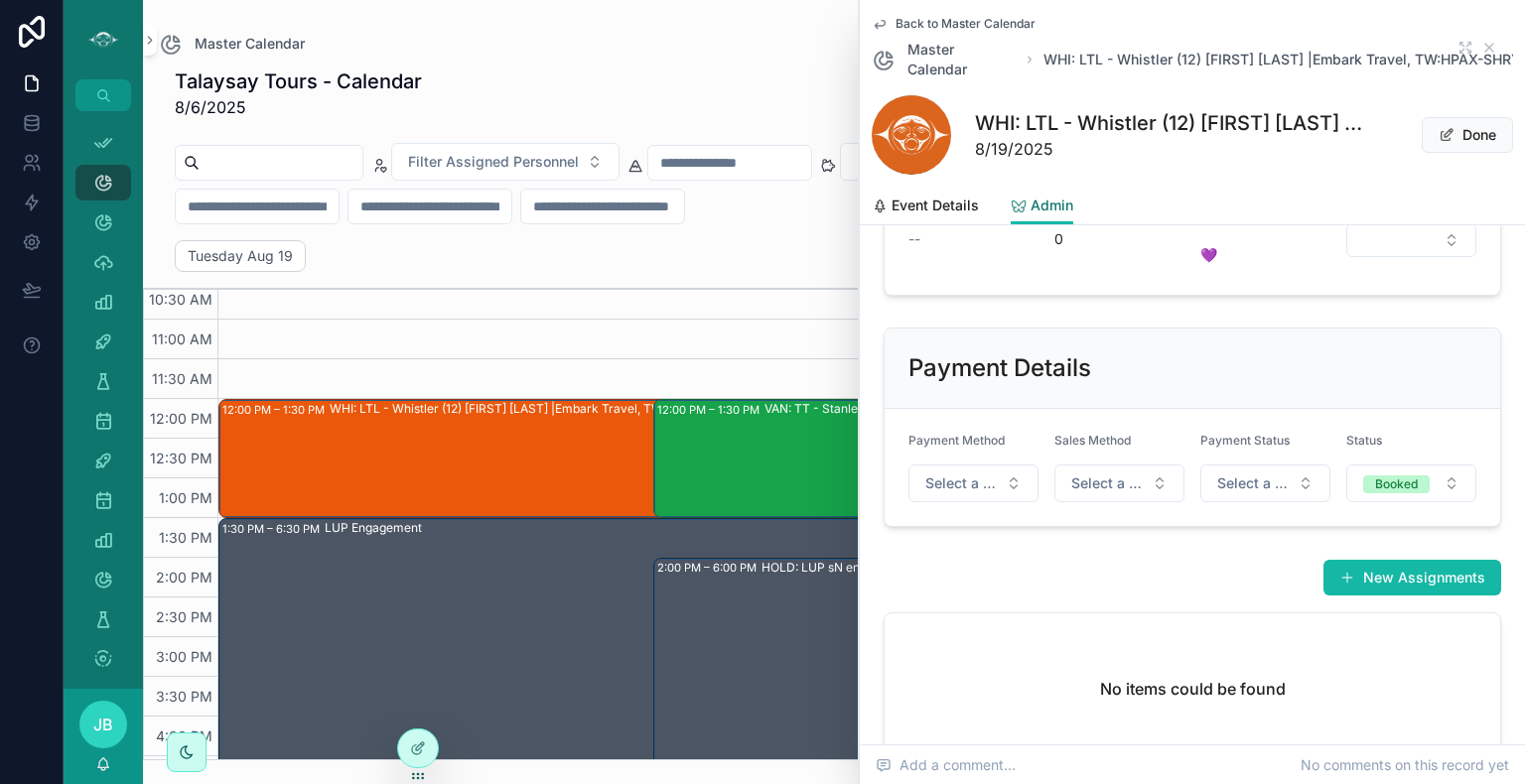 scroll, scrollTop: 619, scrollLeft: 0, axis: vertical 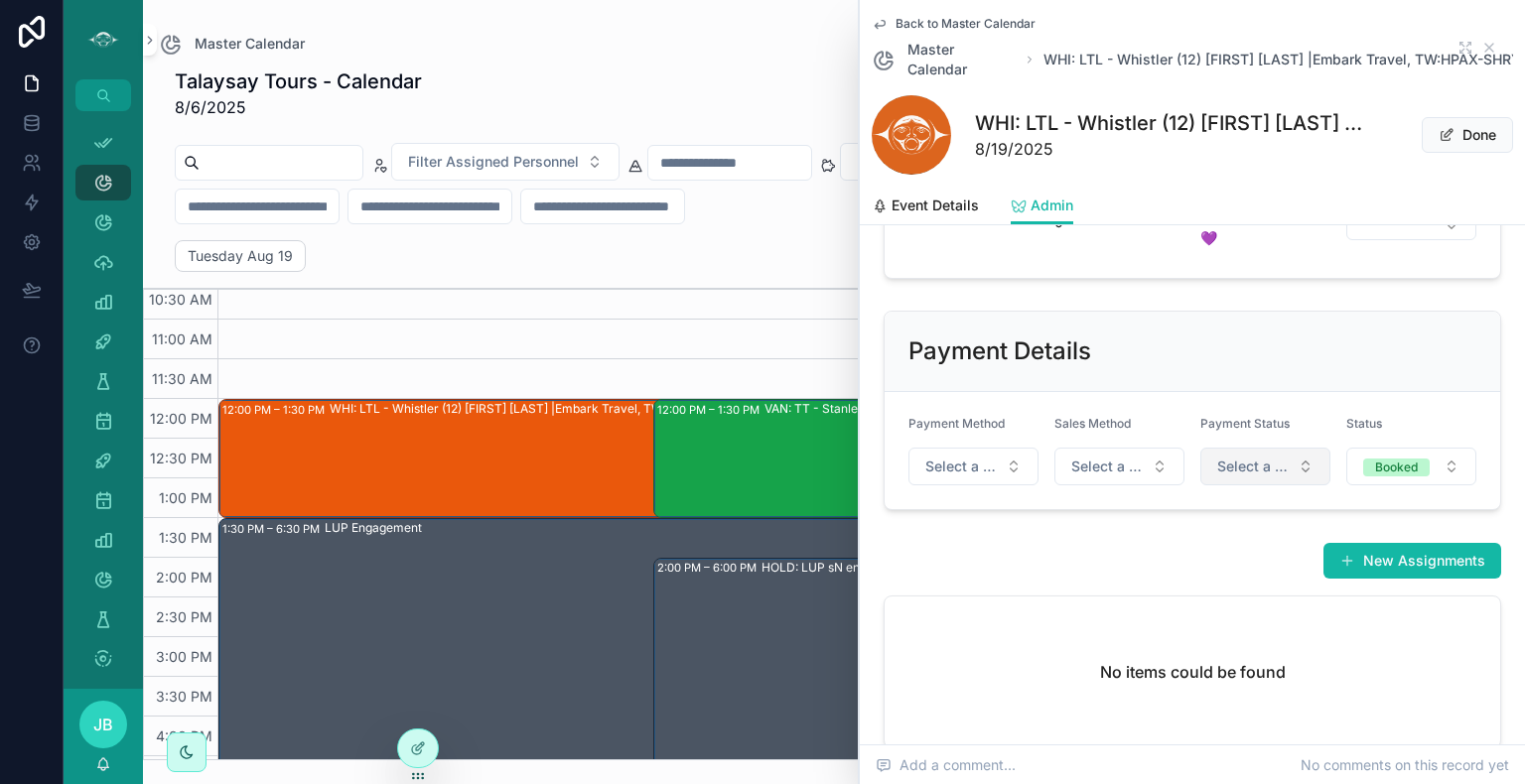 click on "Select a Payment Status" at bounding box center (1253, 466) 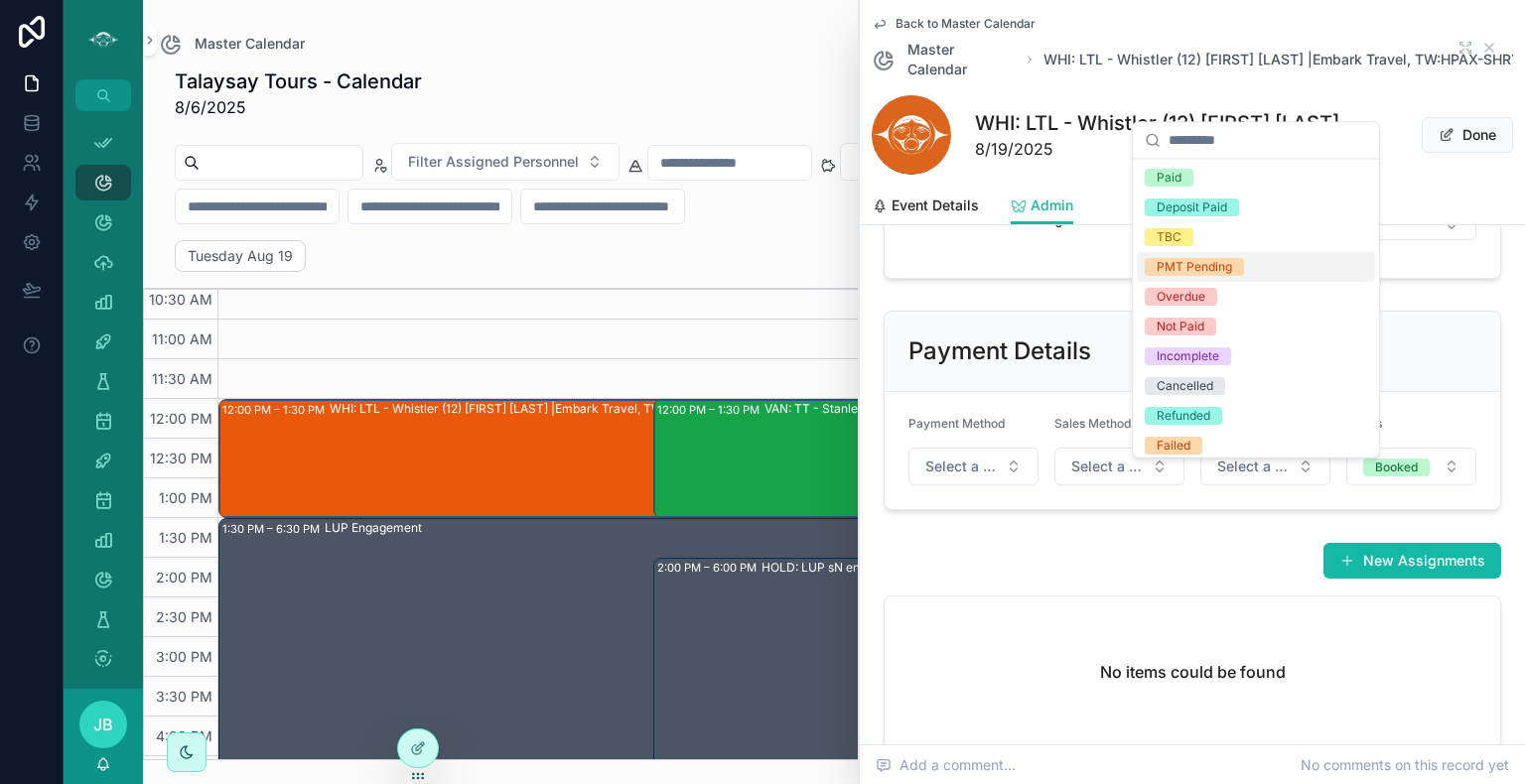 click on "PMT Pending" at bounding box center [1194, 267] 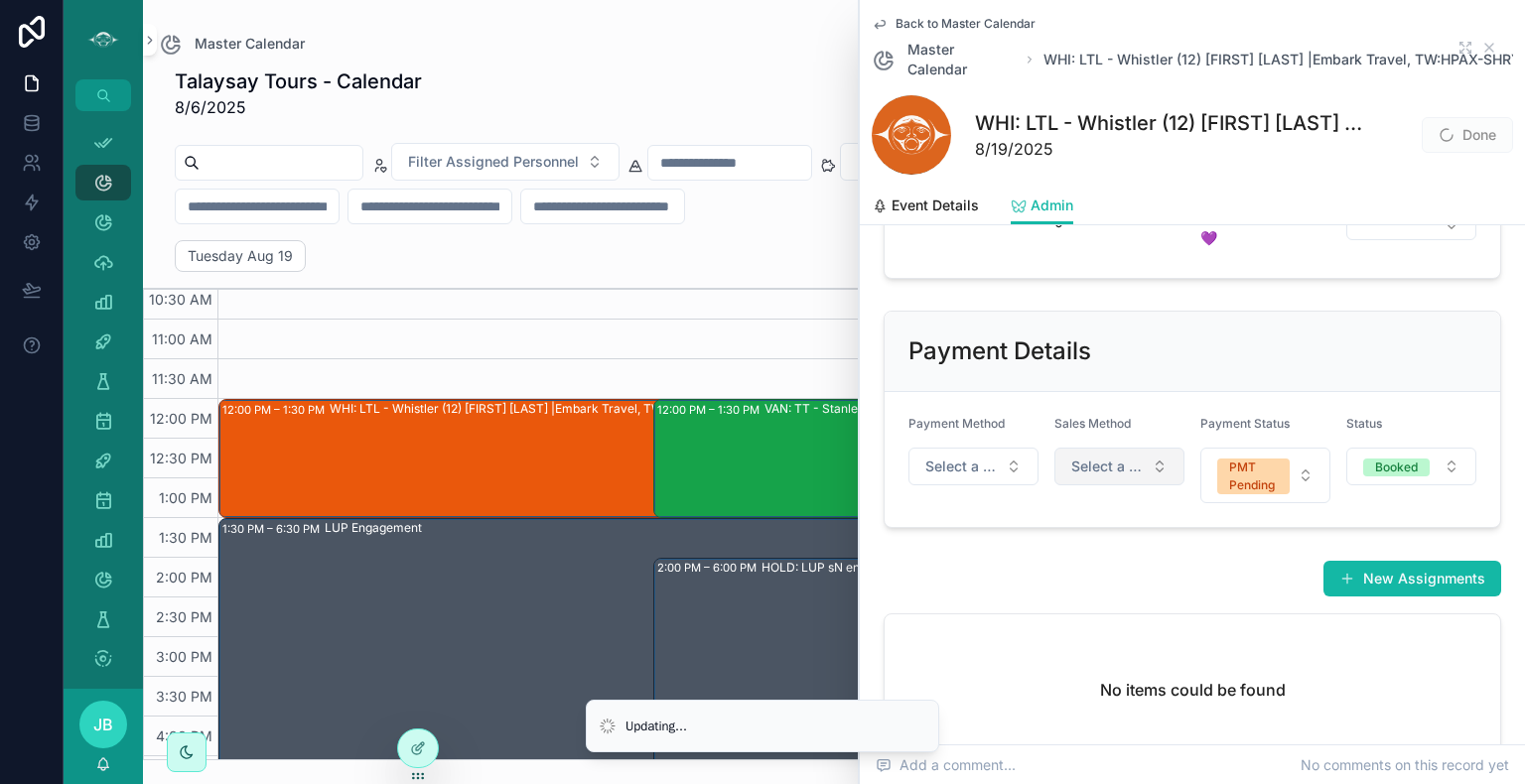 click on "Select a Sales Method" at bounding box center (1107, 466) 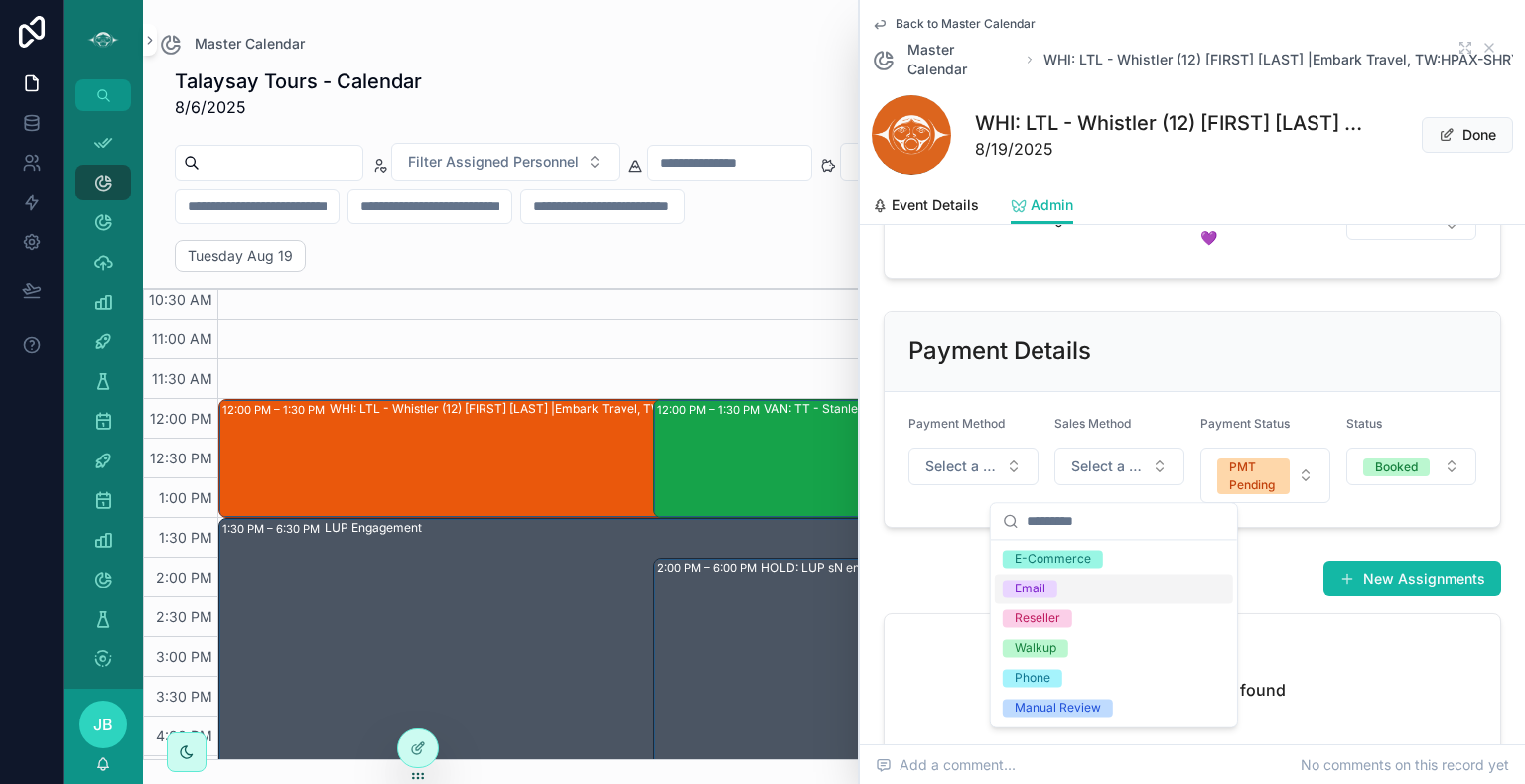 click on "Email" at bounding box center (1114, 588) 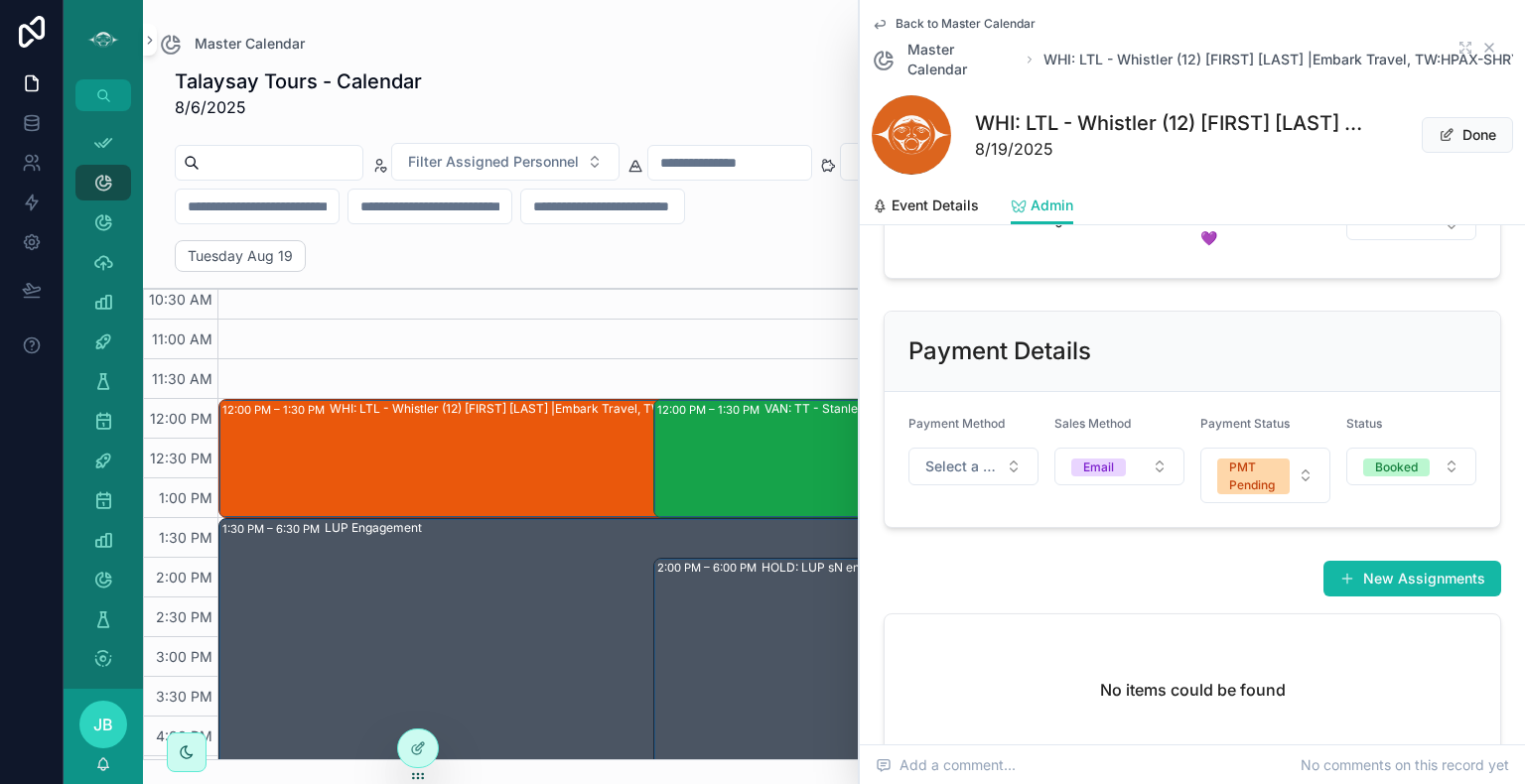 click 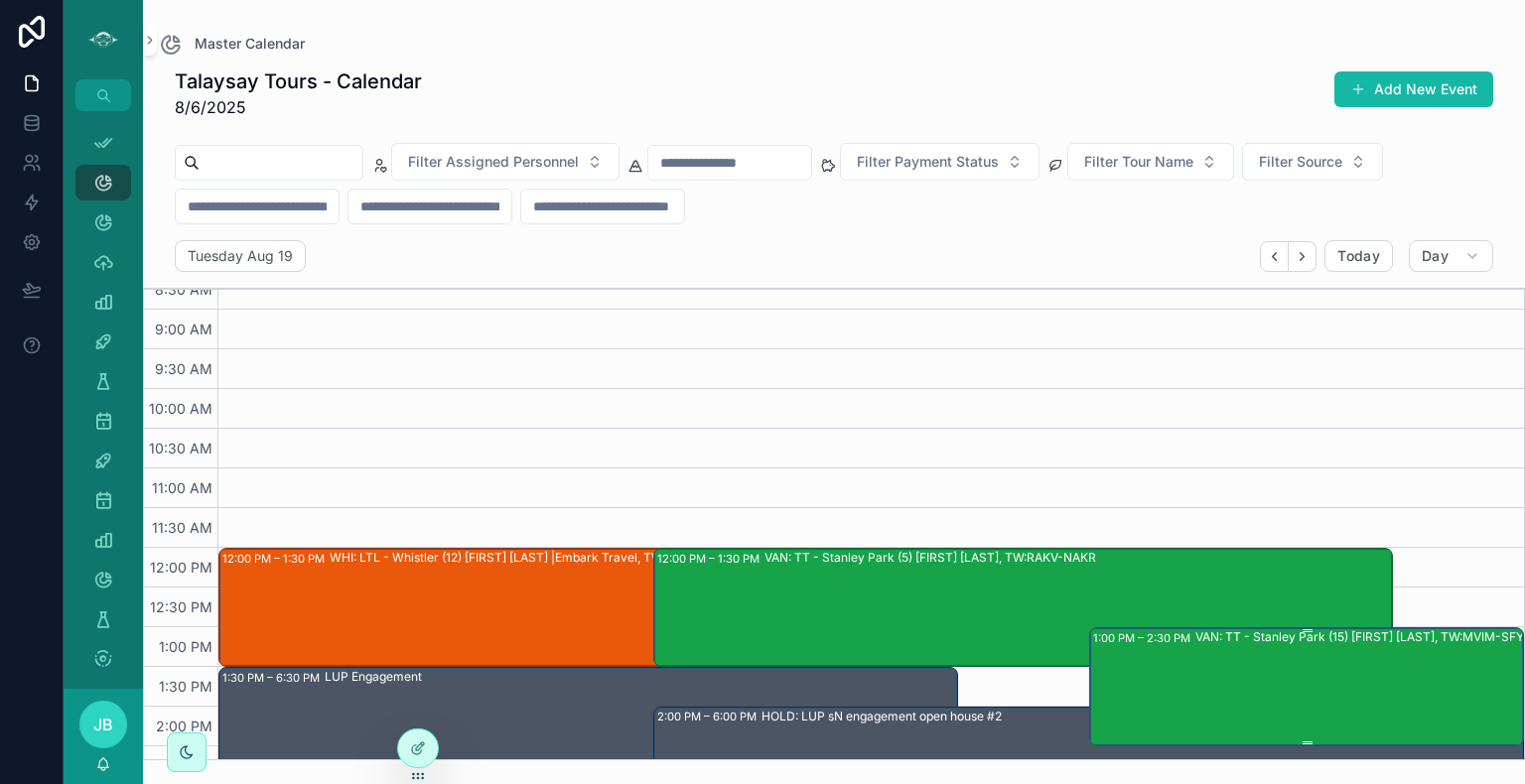 scroll, scrollTop: 218, scrollLeft: 0, axis: vertical 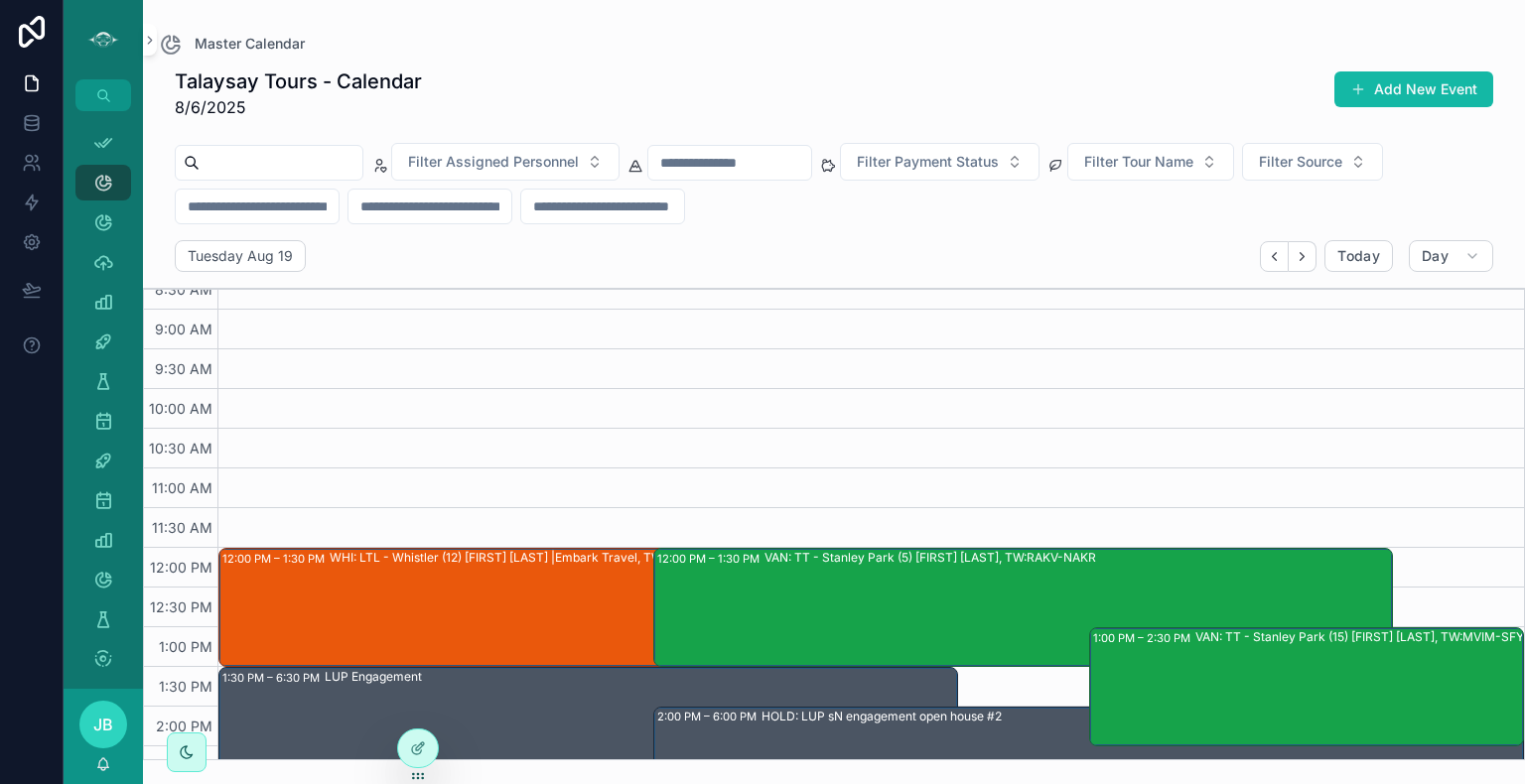 click on "Filter Assigned Personnel Filter Payment Status Filter Tour Name Filter Source" at bounding box center (834, 188) 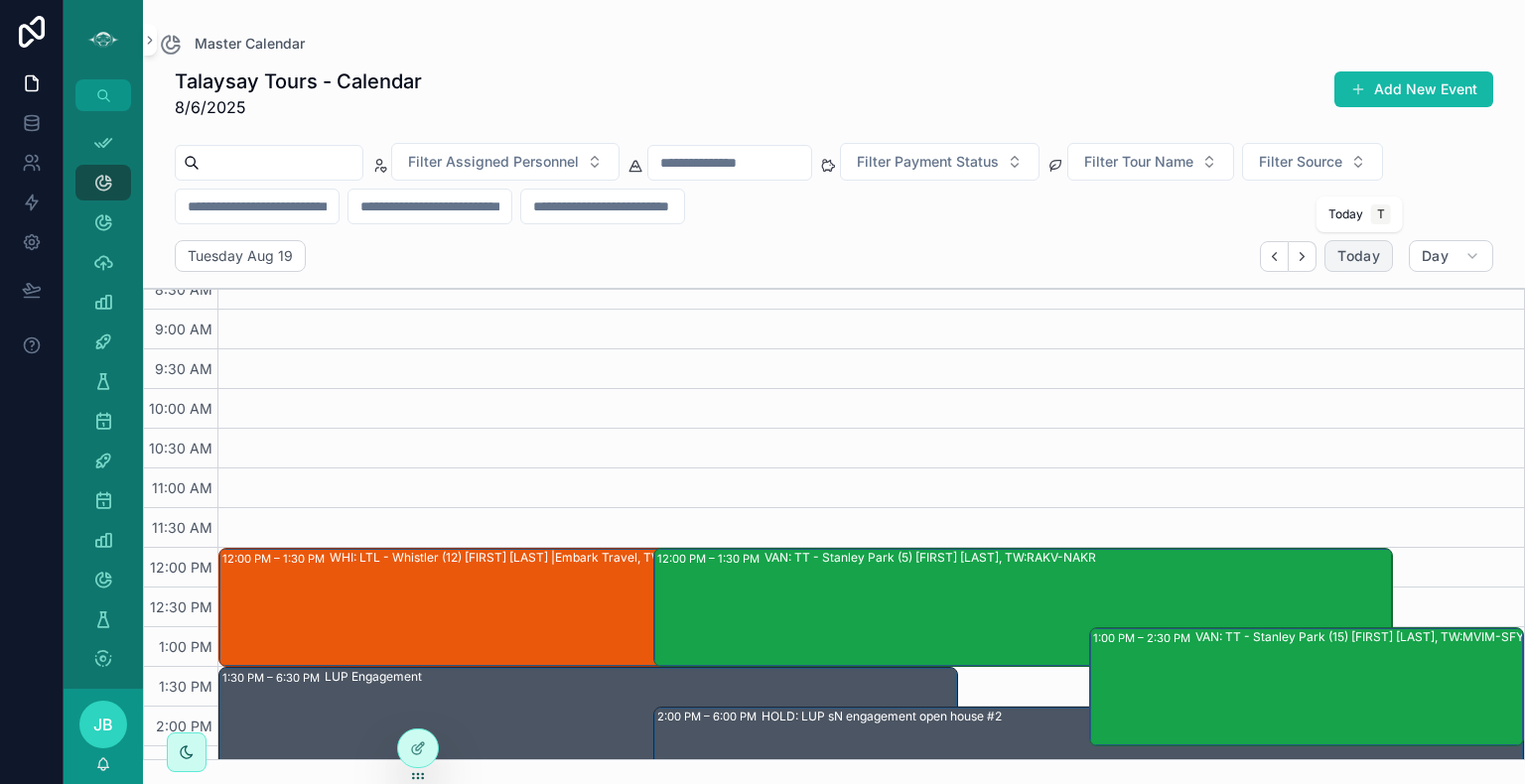 click on "Today" at bounding box center (1358, 256) 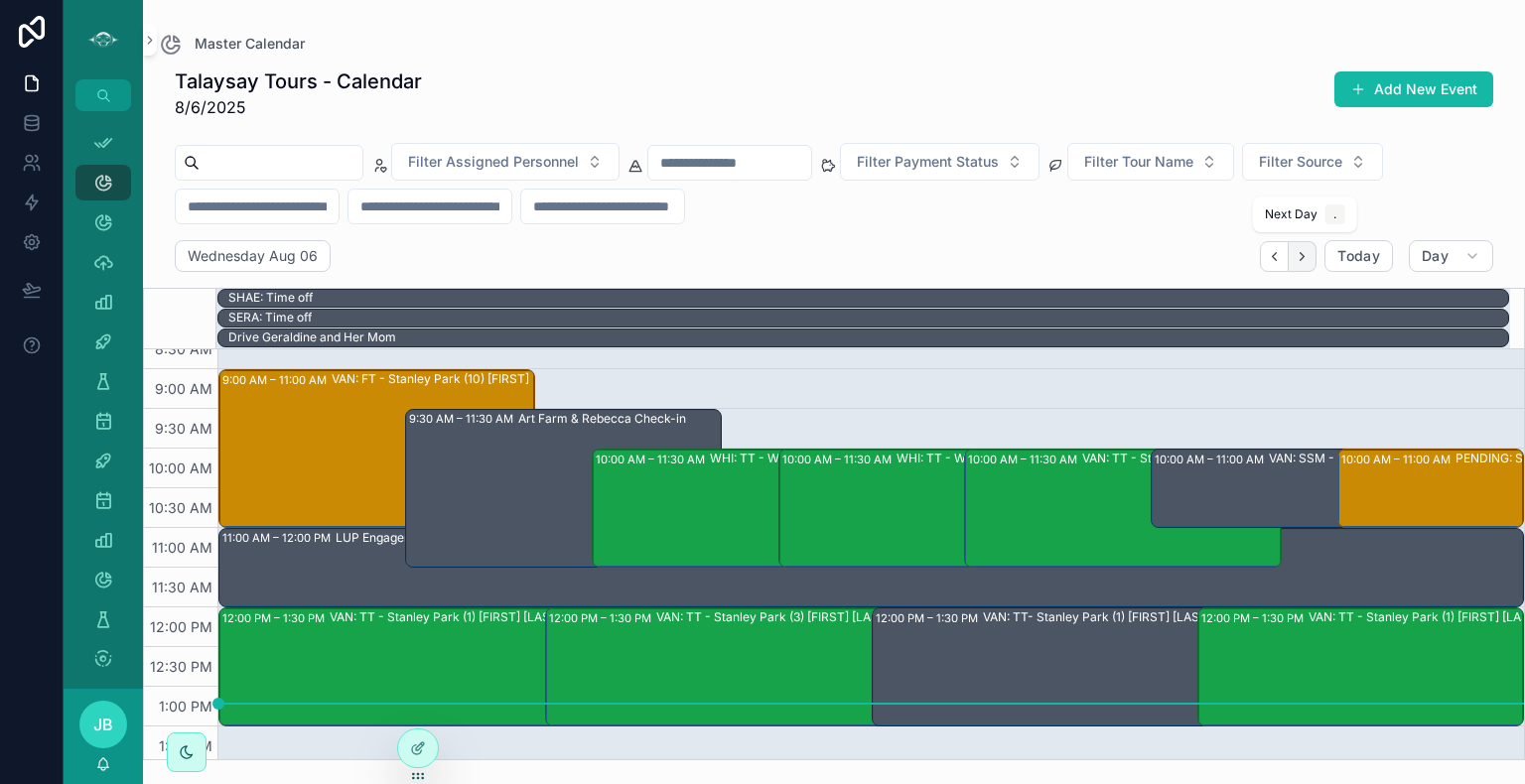 click at bounding box center [1303, 256] 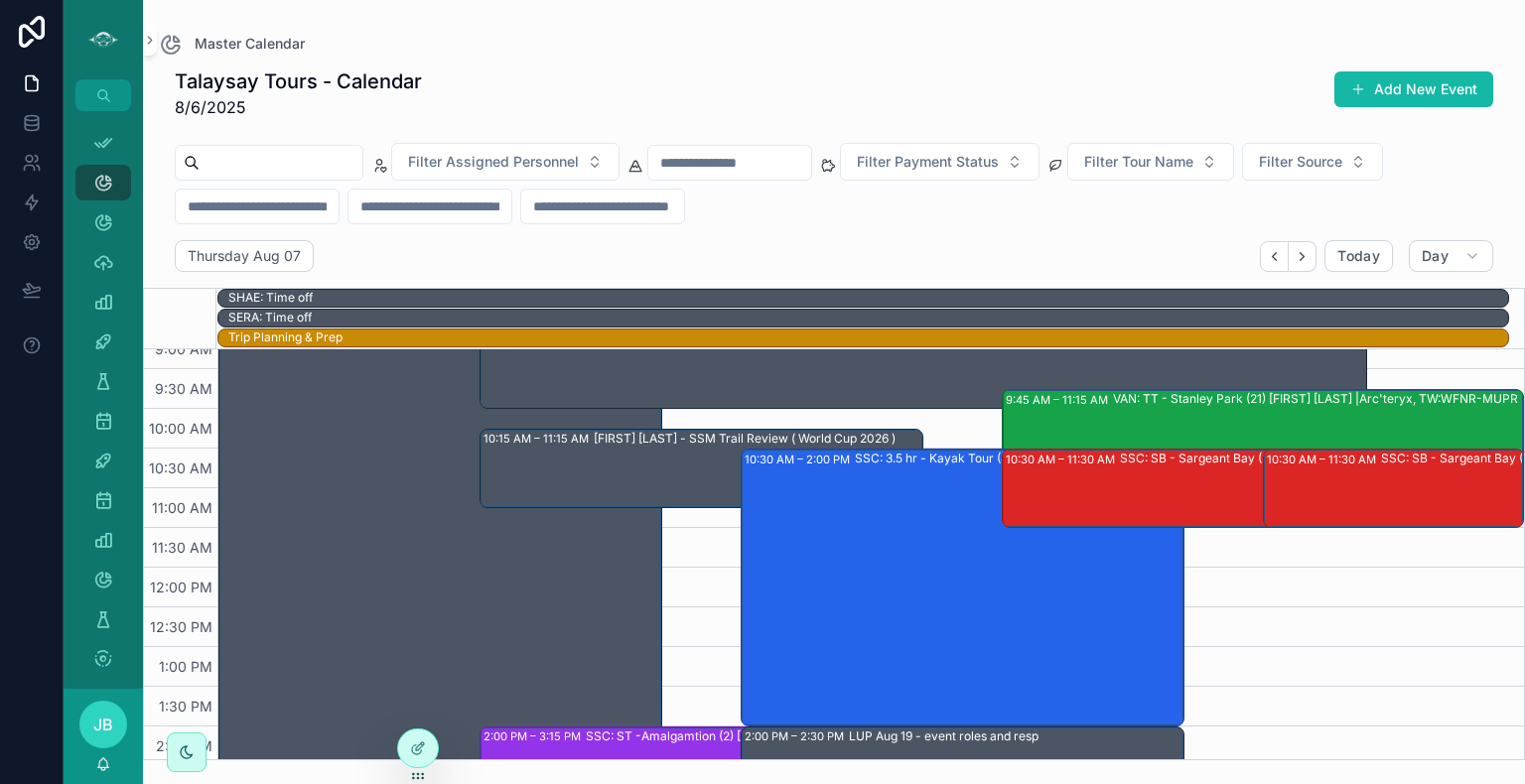 scroll, scrollTop: 264, scrollLeft: 0, axis: vertical 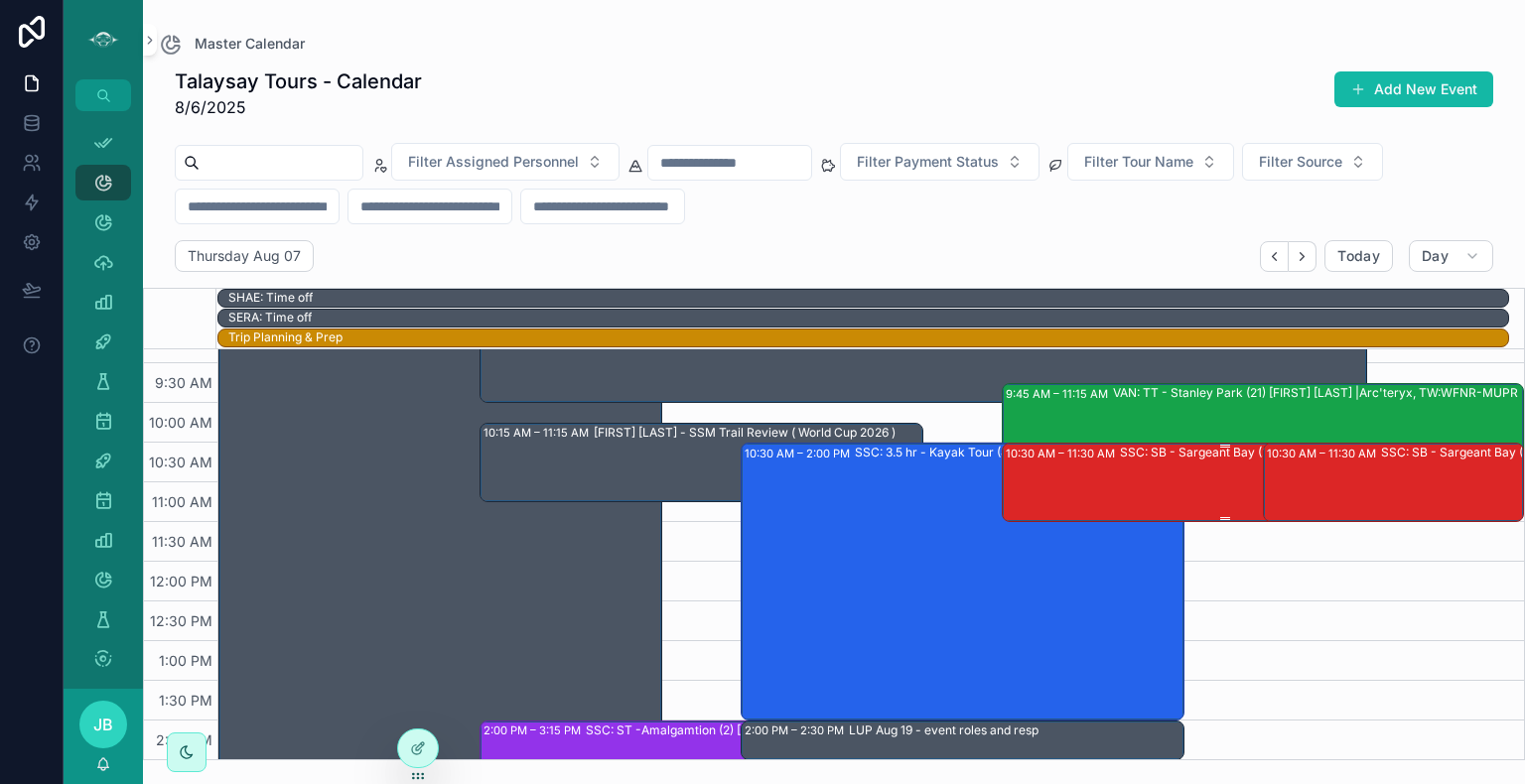click on "SSC: SB - Sargeant Bay (2) [FIRST] [LAST], TW:PVXU-XDZX" at bounding box center (1289, 481) 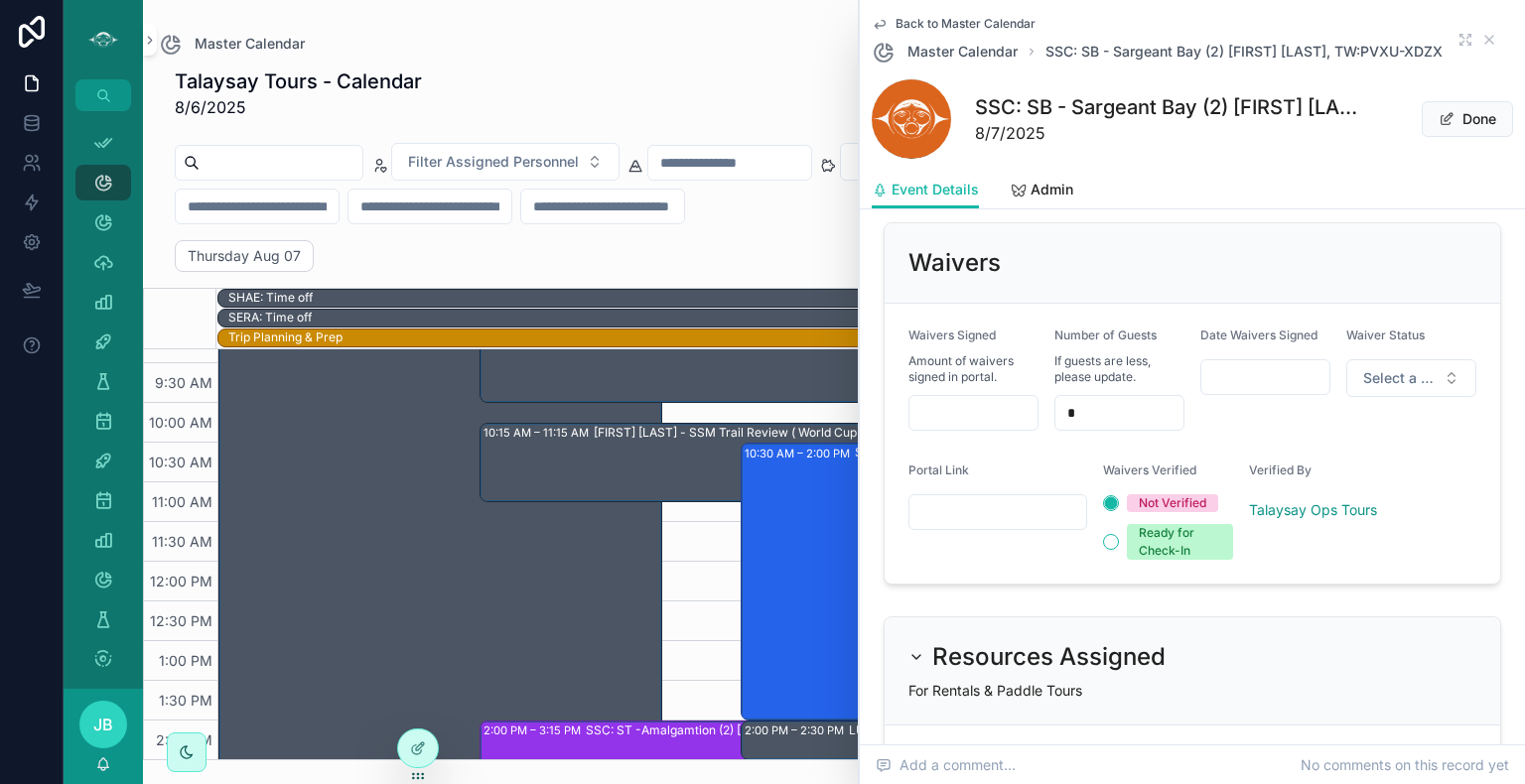 scroll, scrollTop: 1651, scrollLeft: 0, axis: vertical 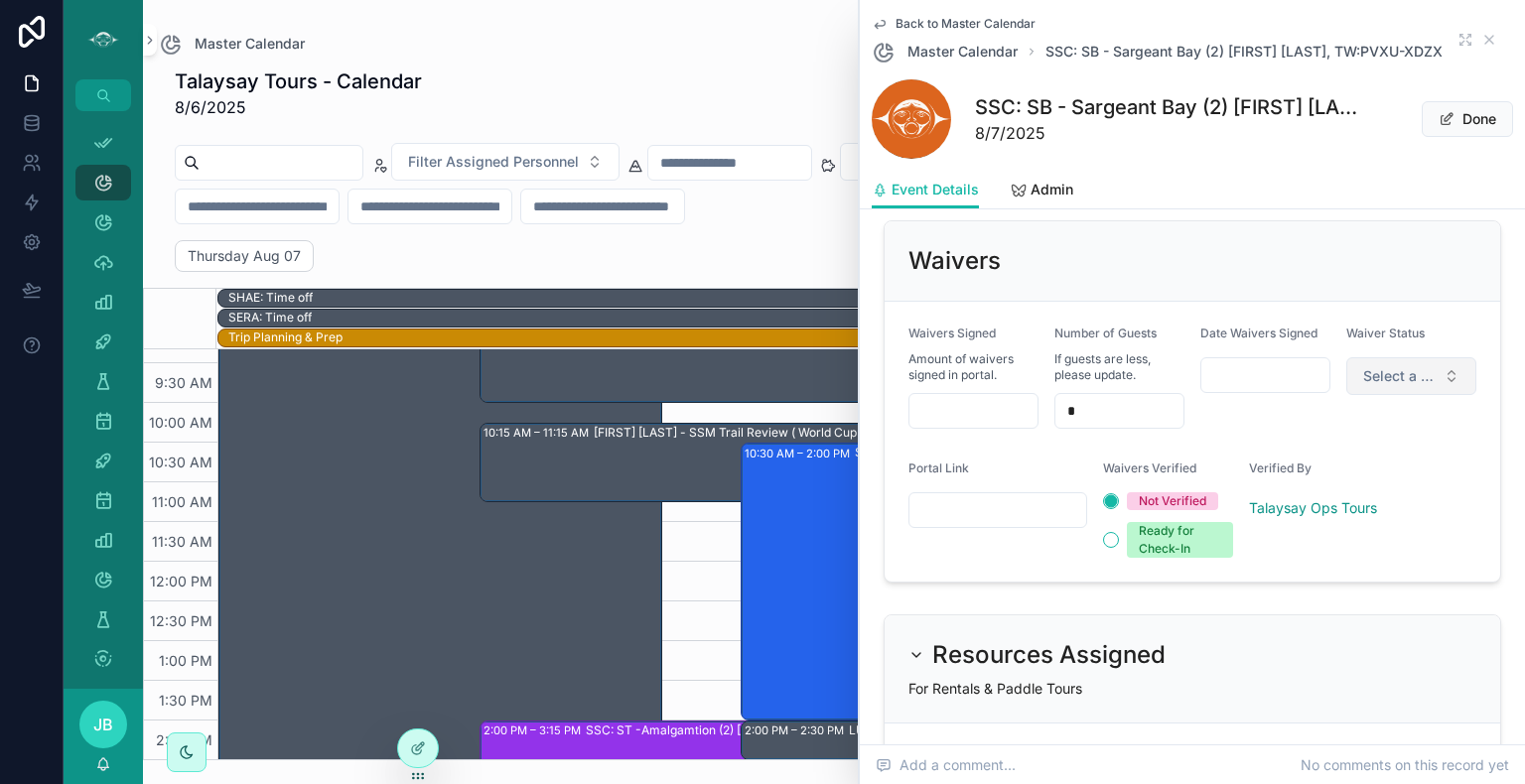 click on "Select a Waiver Status" at bounding box center (1411, 376) 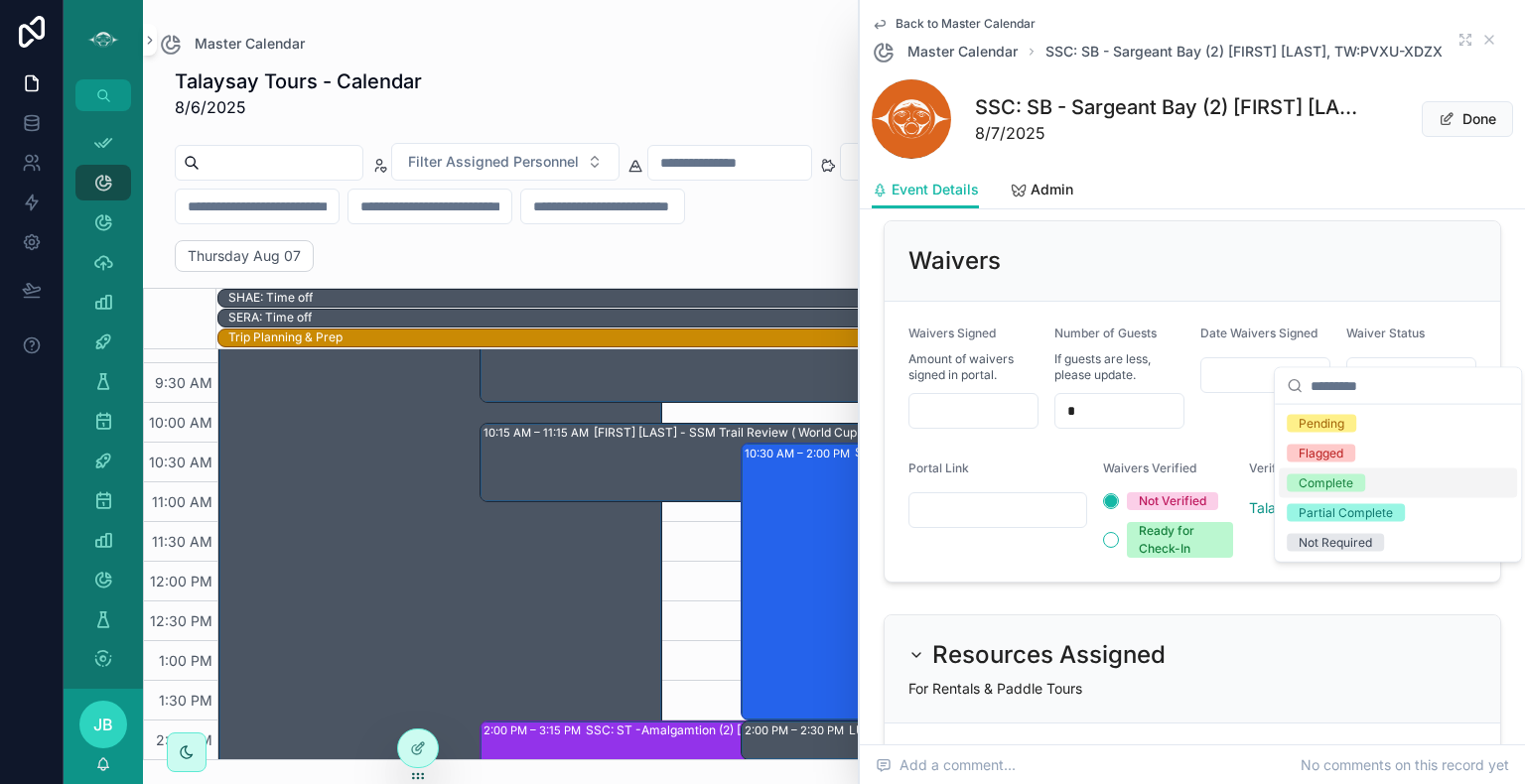 click at bounding box center [998, 510] 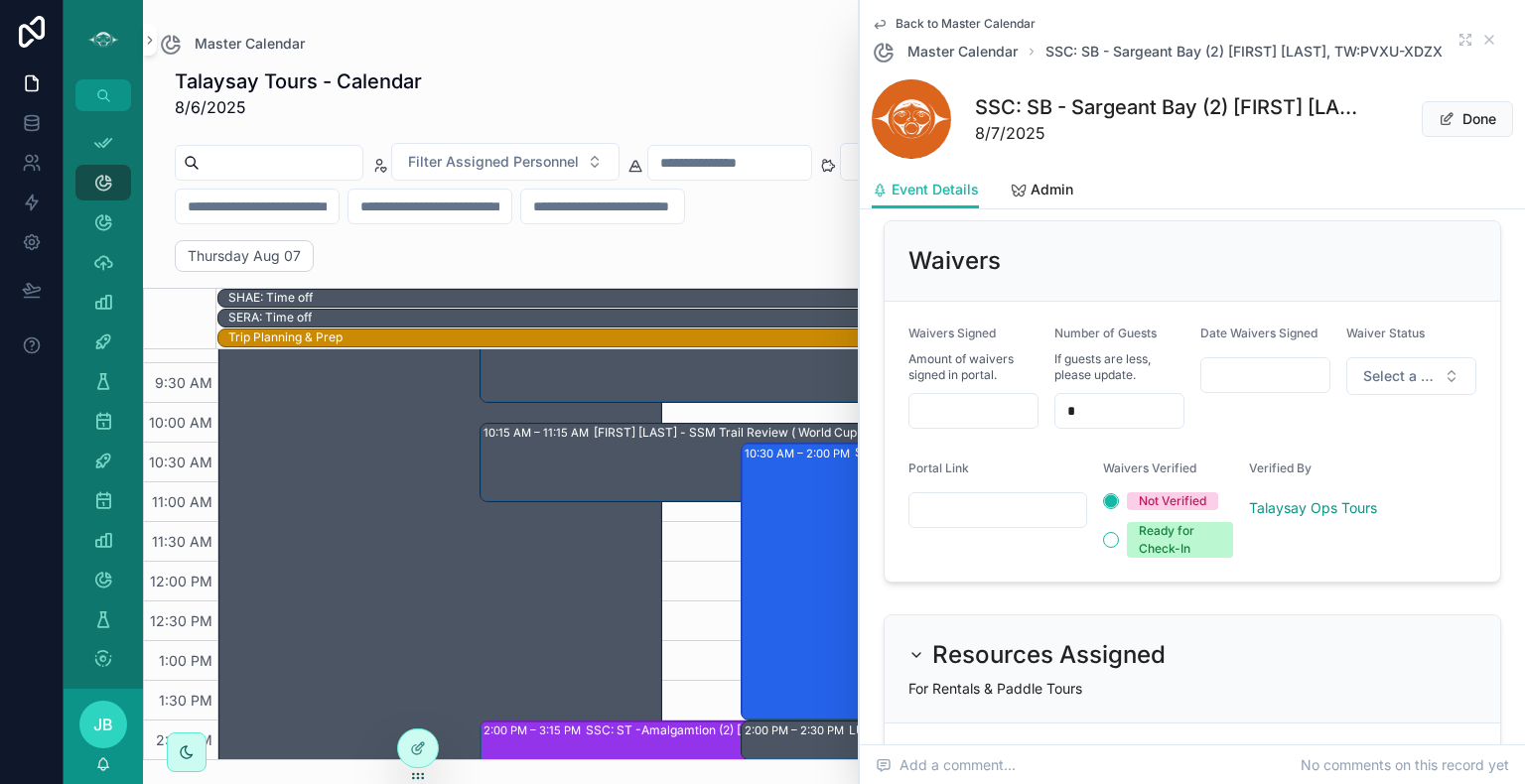 paste on "**********" 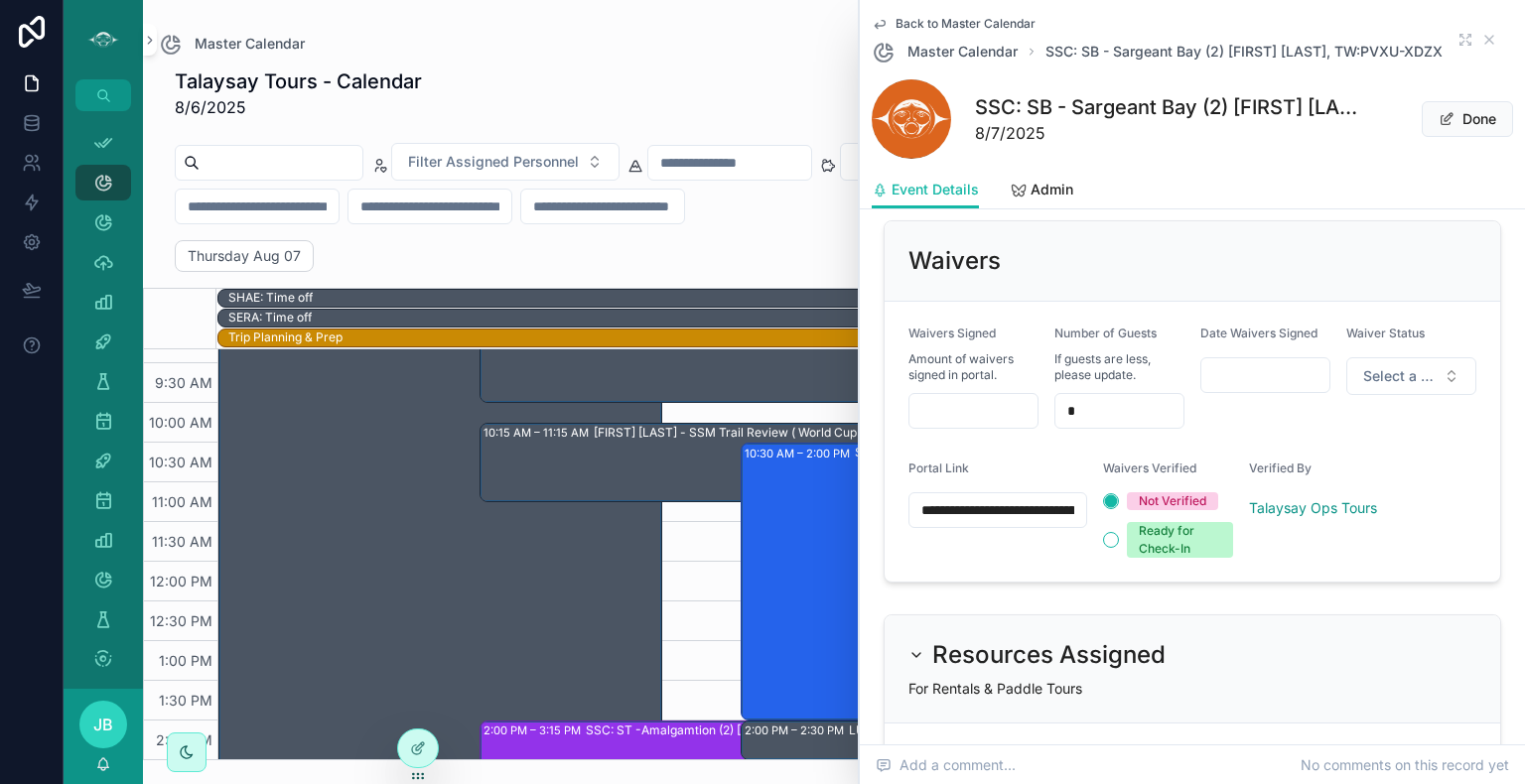 scroll, scrollTop: 0, scrollLeft: 541, axis: horizontal 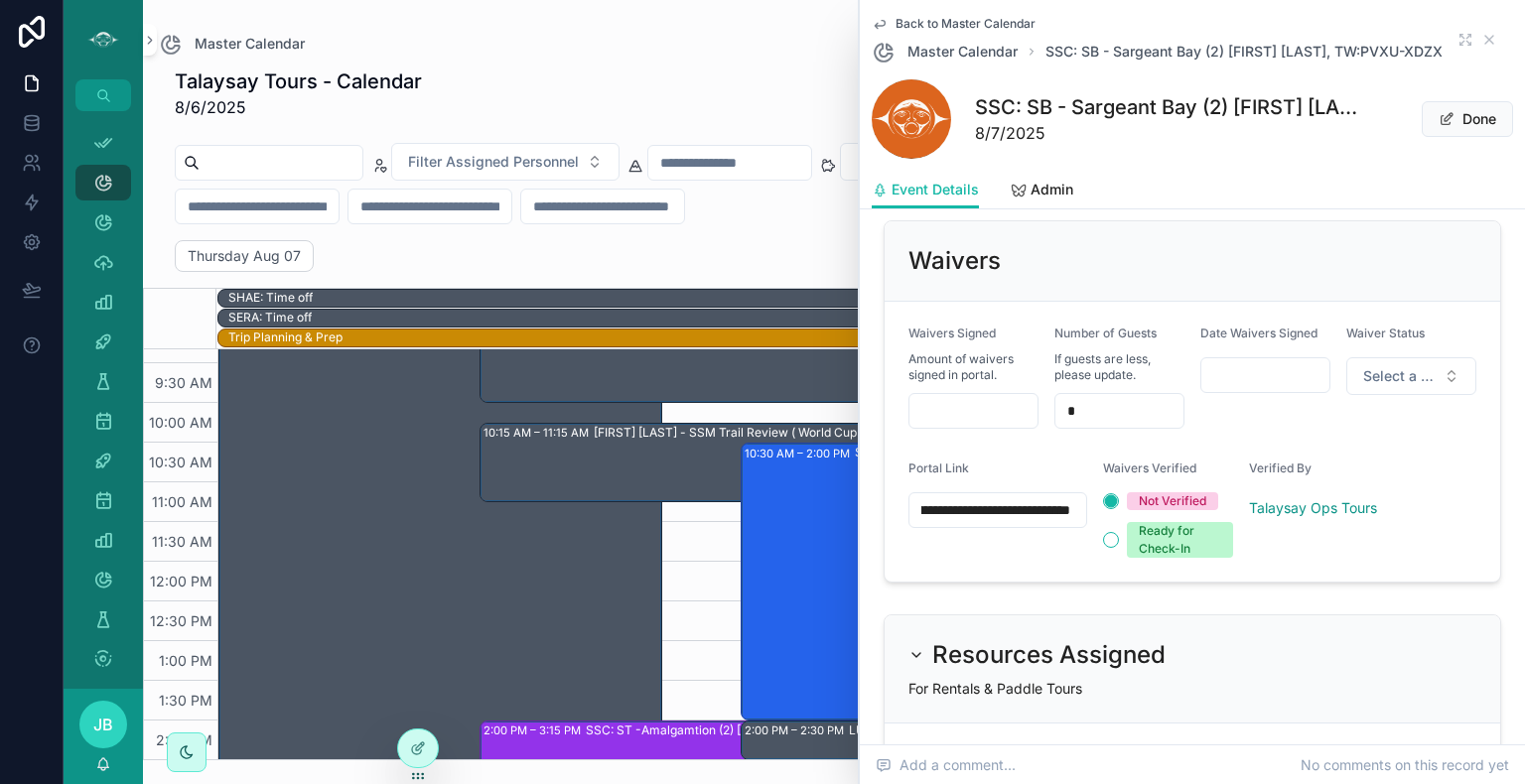 type on "**********" 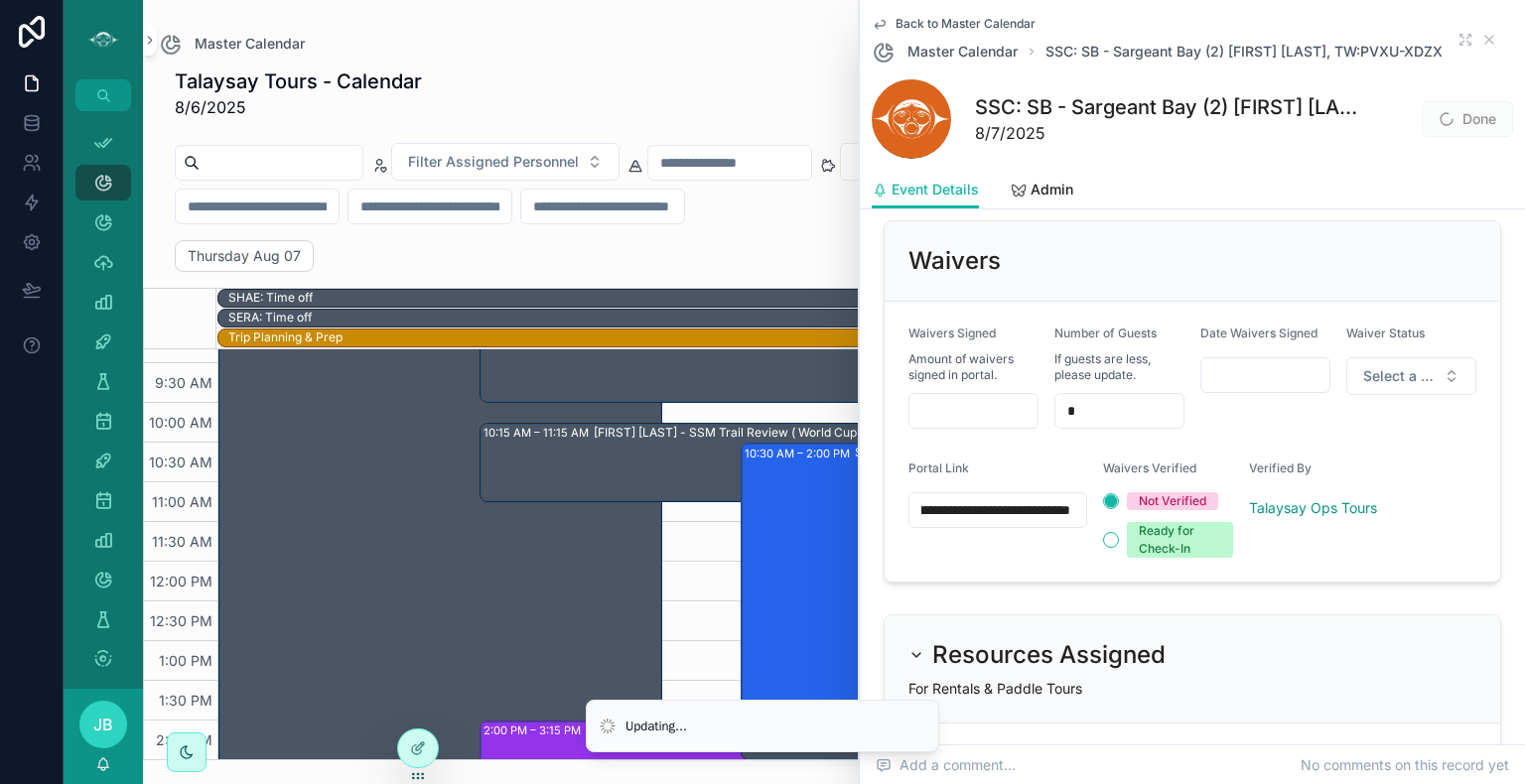 scroll, scrollTop: 0, scrollLeft: 0, axis: both 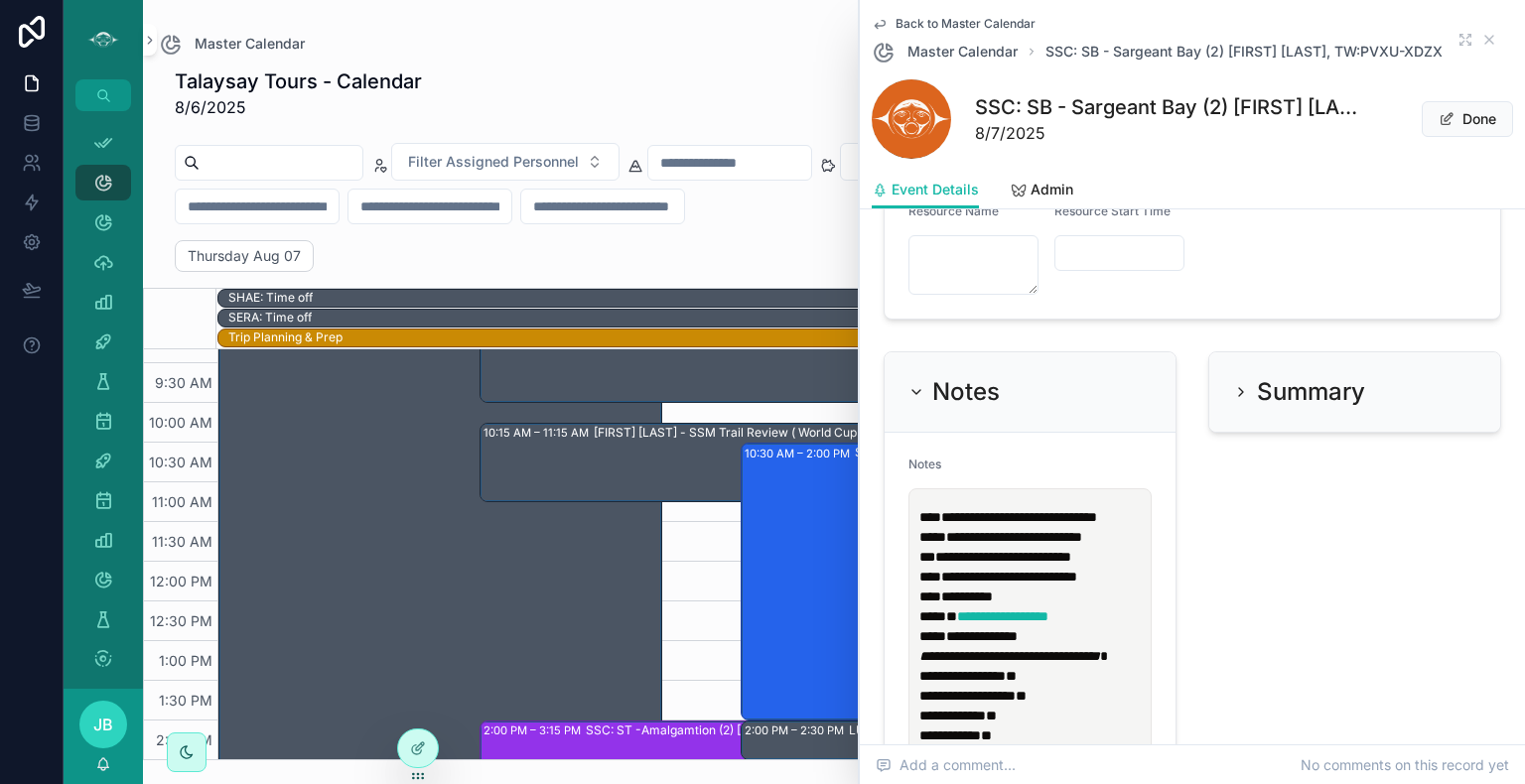 click on "**********" at bounding box center (1034, 577) 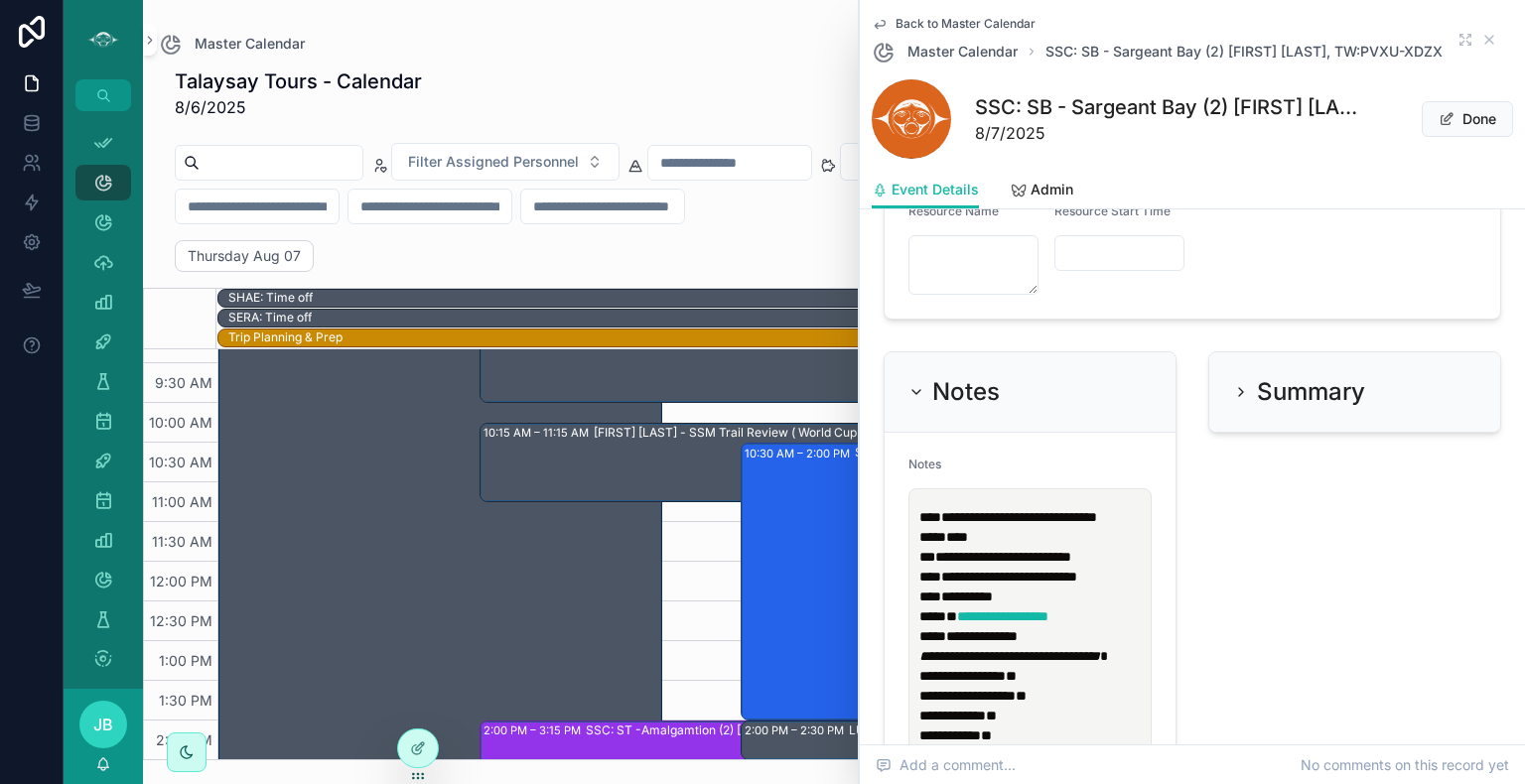 type 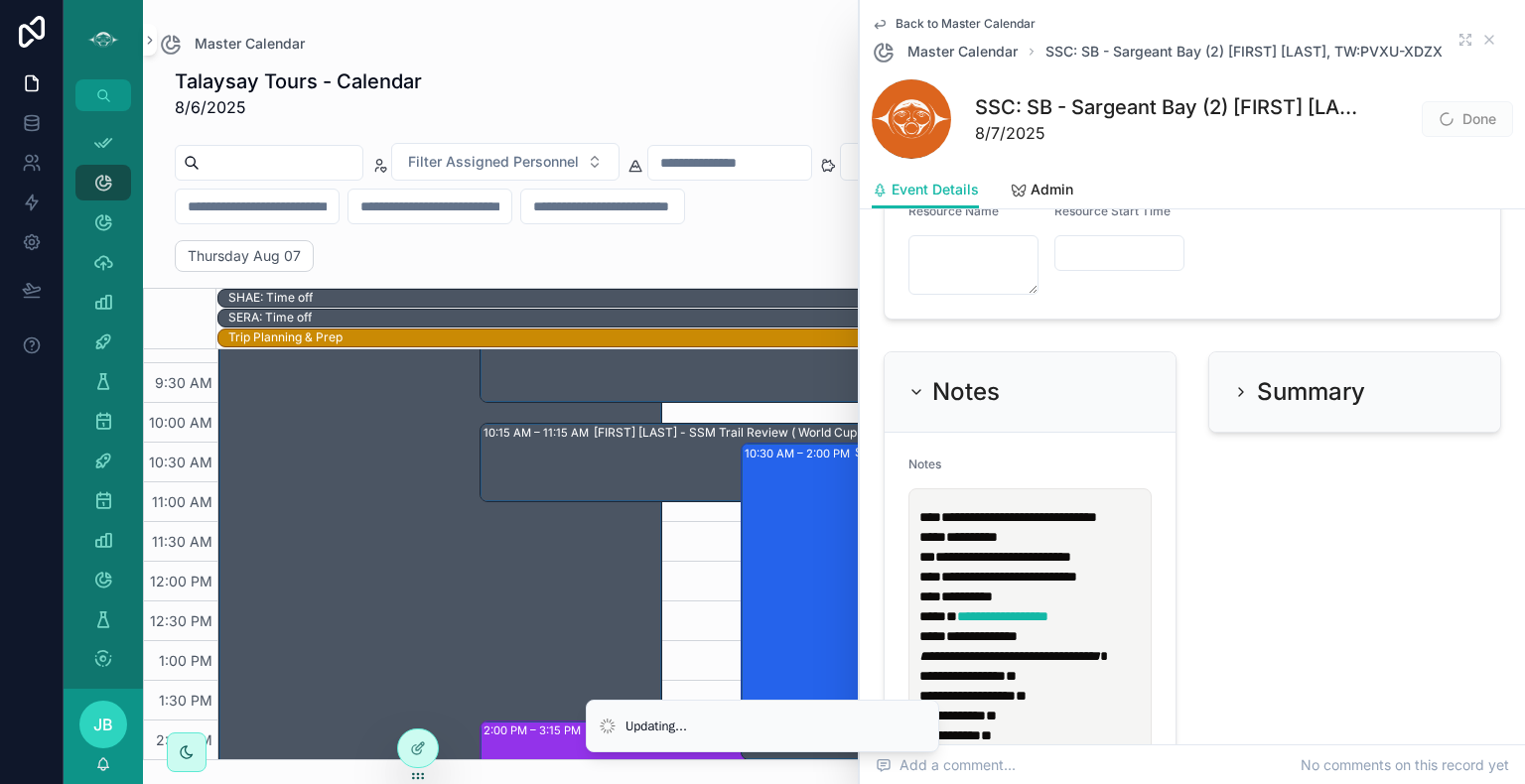click on "**********" at bounding box center (1003, 557) 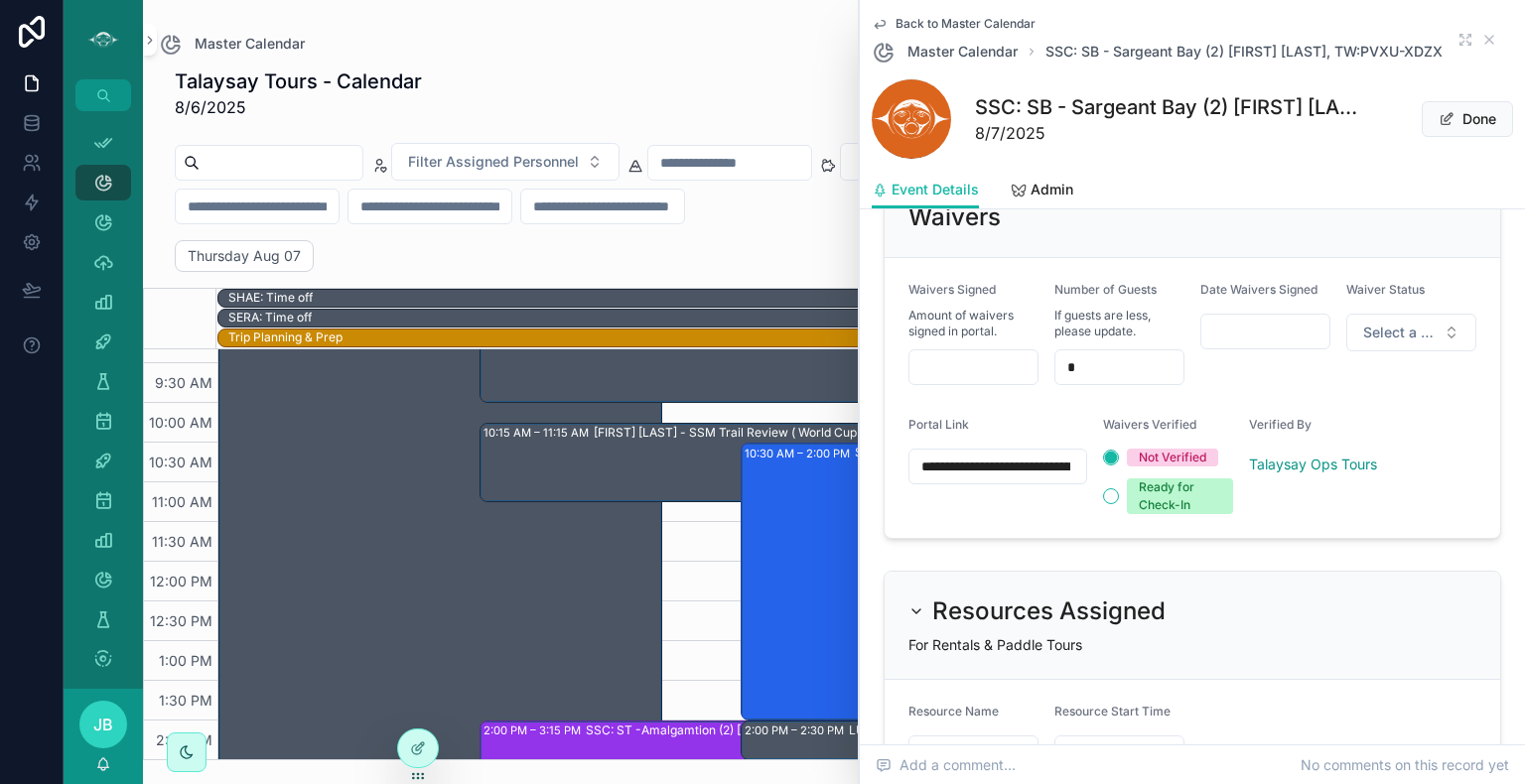 scroll, scrollTop: 1500, scrollLeft: 0, axis: vertical 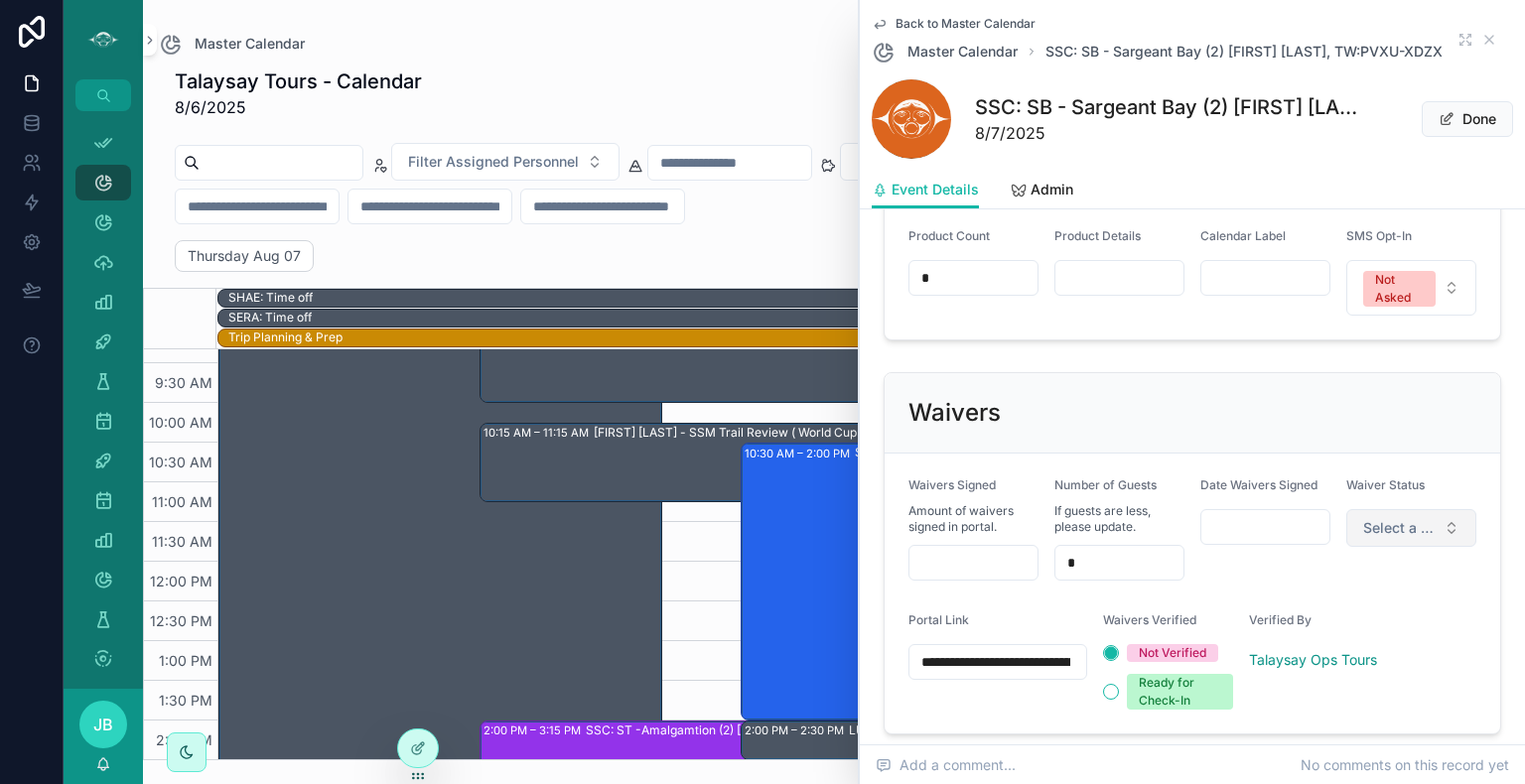 click on "Select a Waiver Status" at bounding box center [1399, 528] 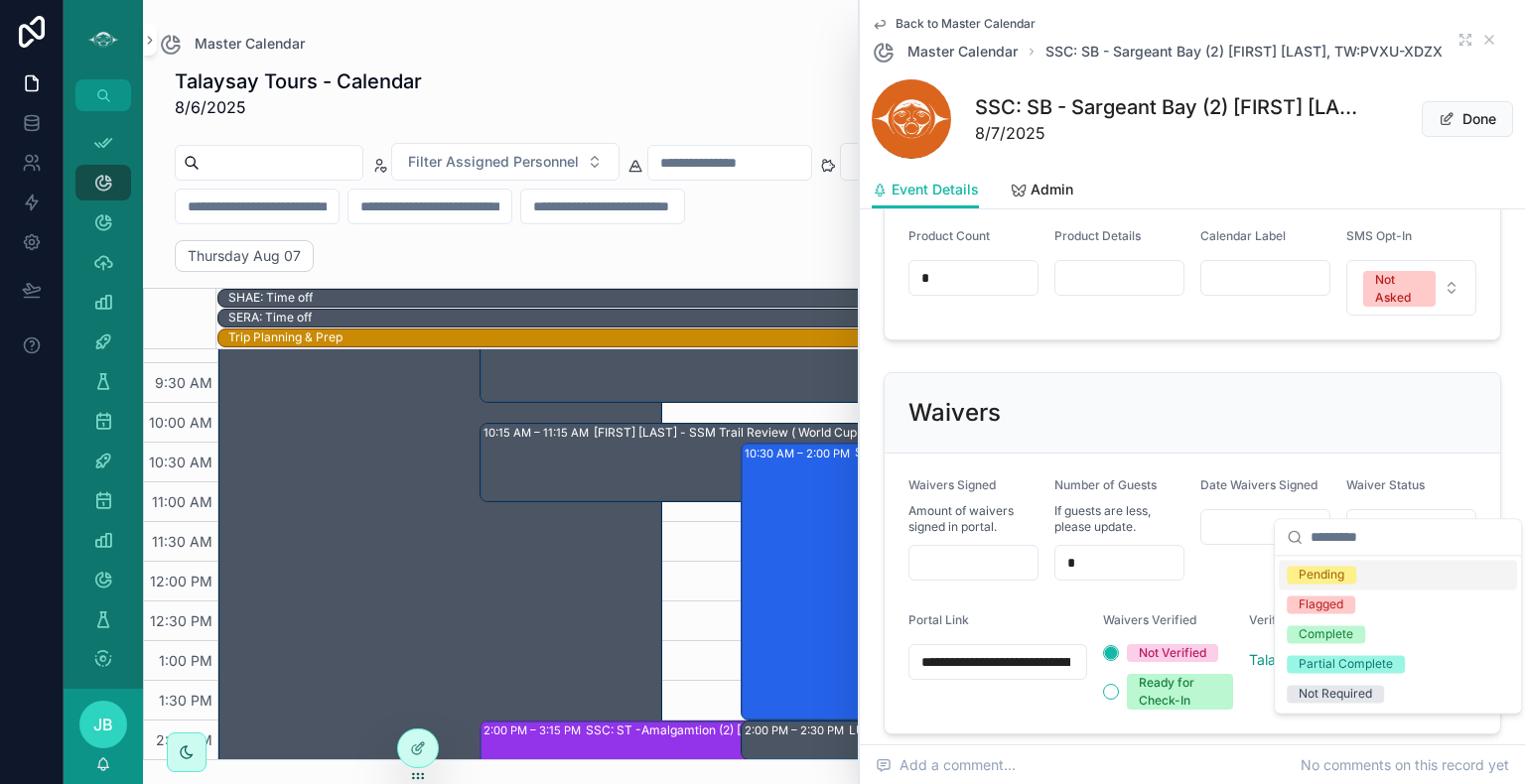 click on "Pending" at bounding box center (1321, 575) 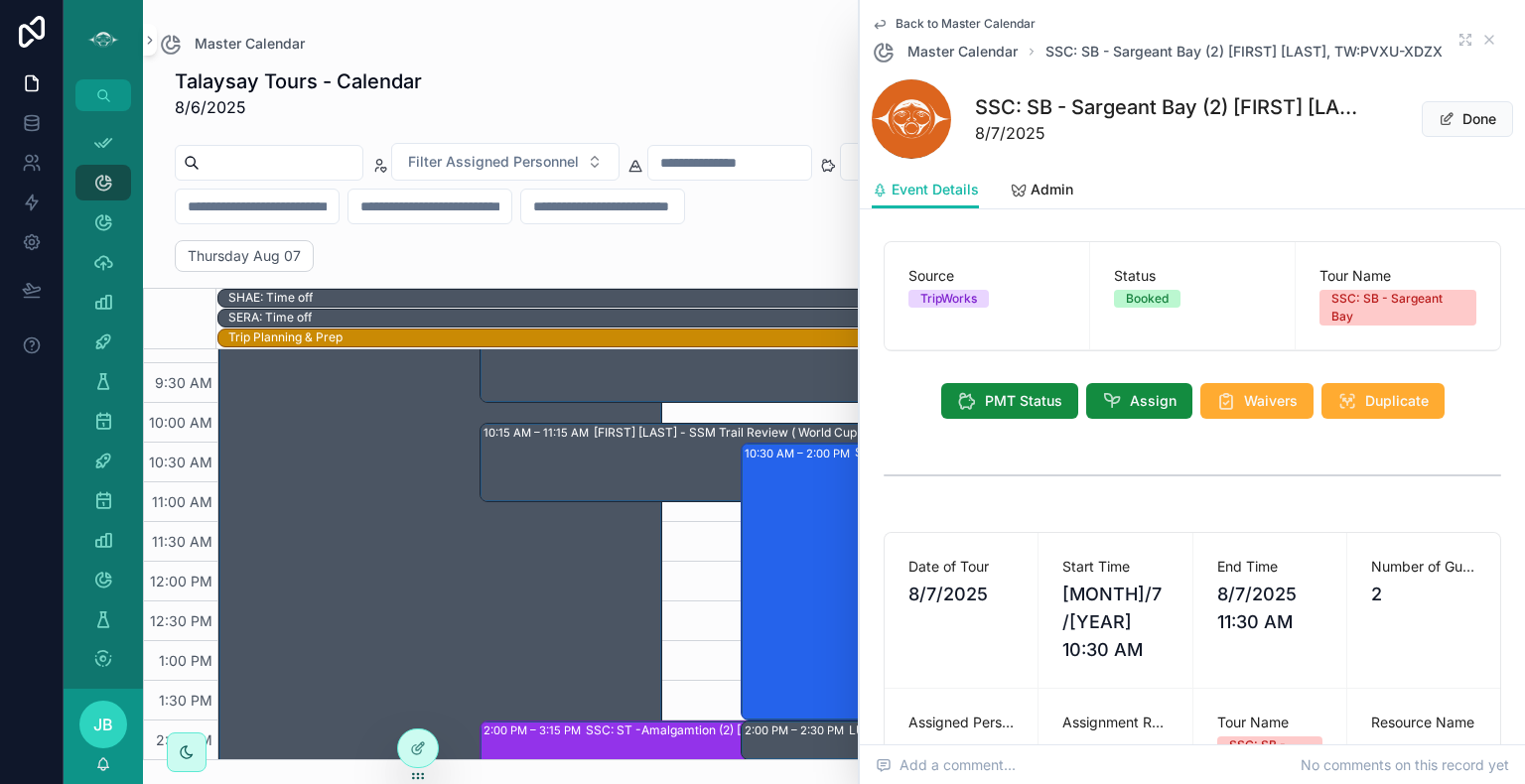 scroll, scrollTop: 0, scrollLeft: 0, axis: both 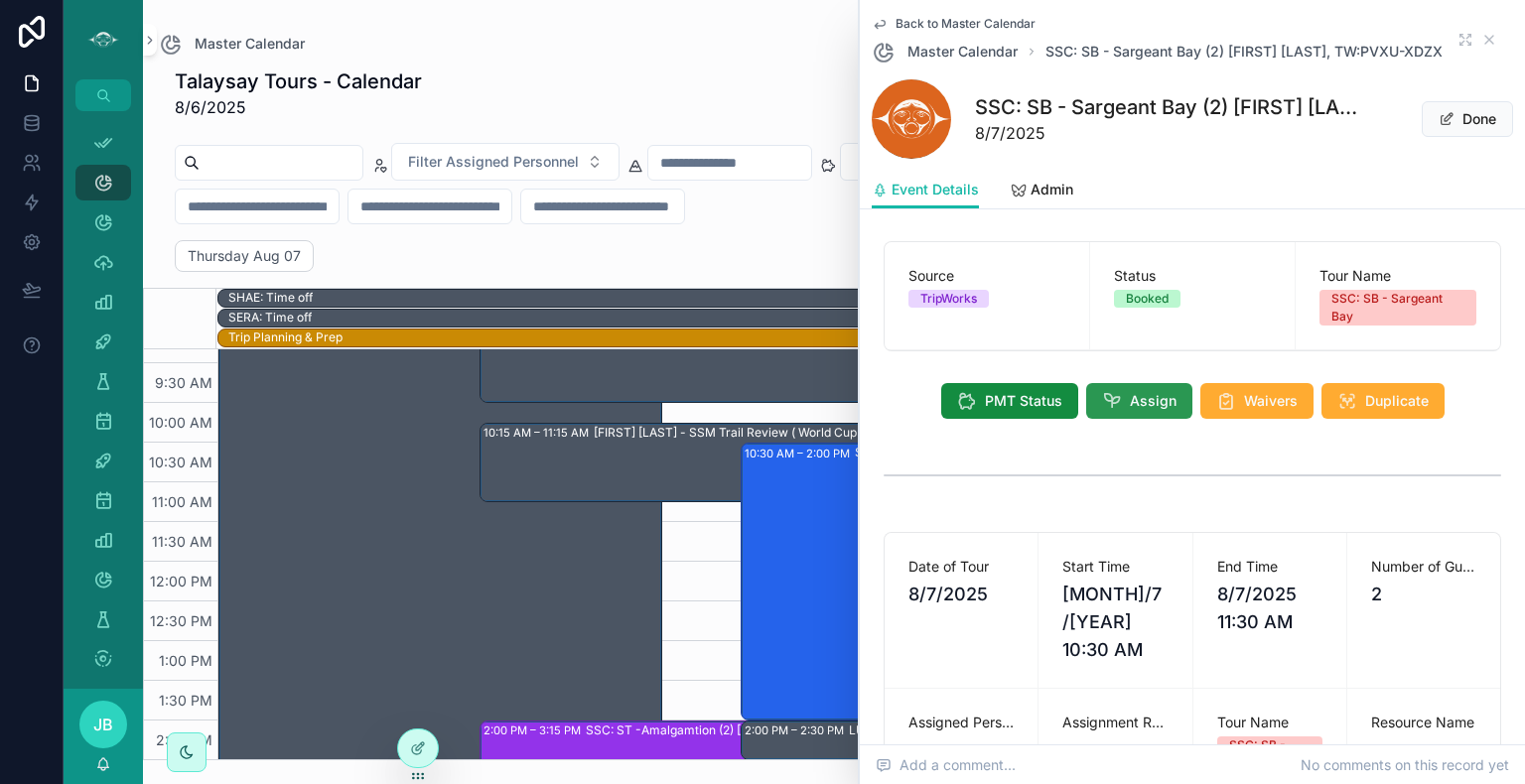 click on "Assign" at bounding box center (1153, 401) 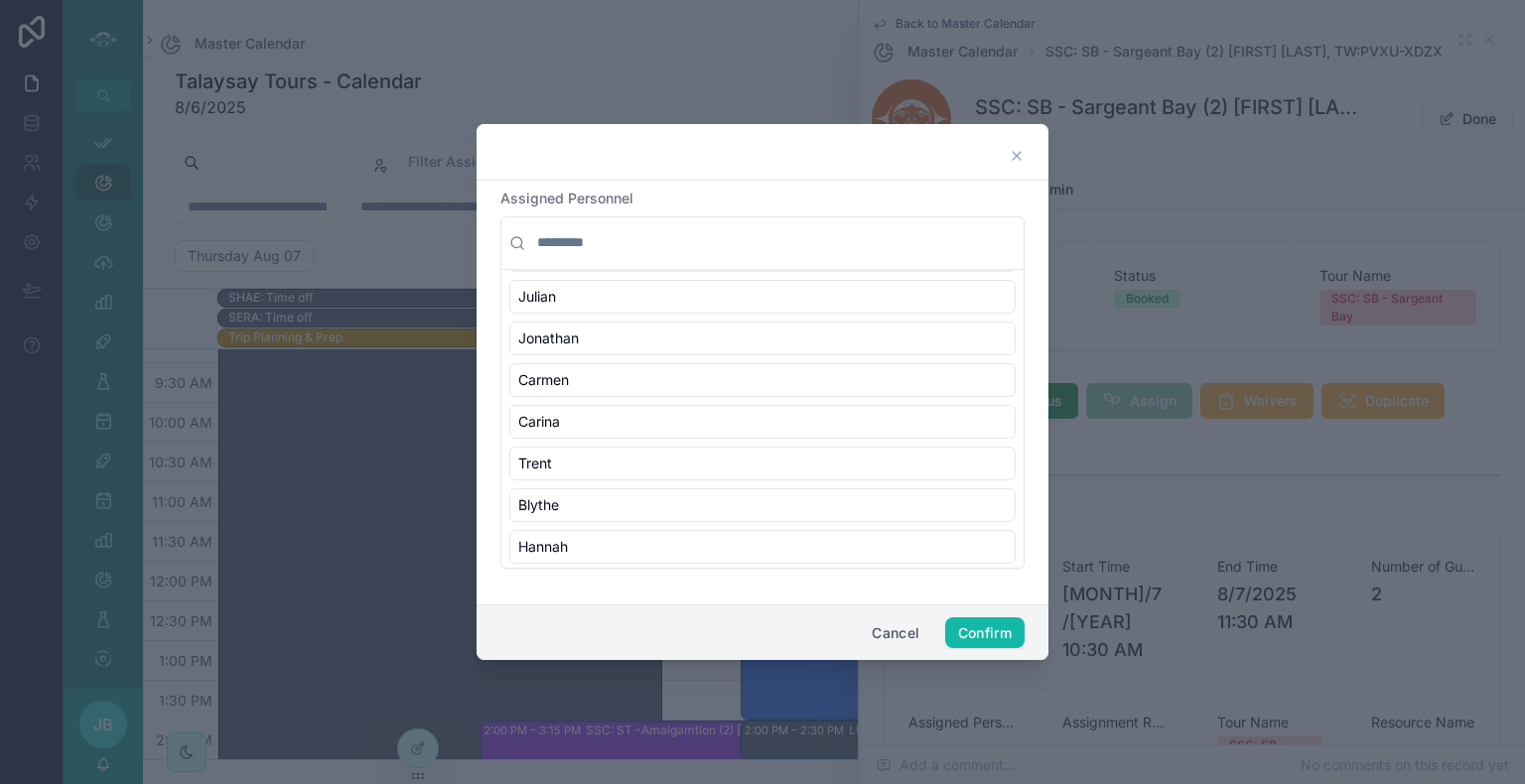 scroll, scrollTop: 212, scrollLeft: 0, axis: vertical 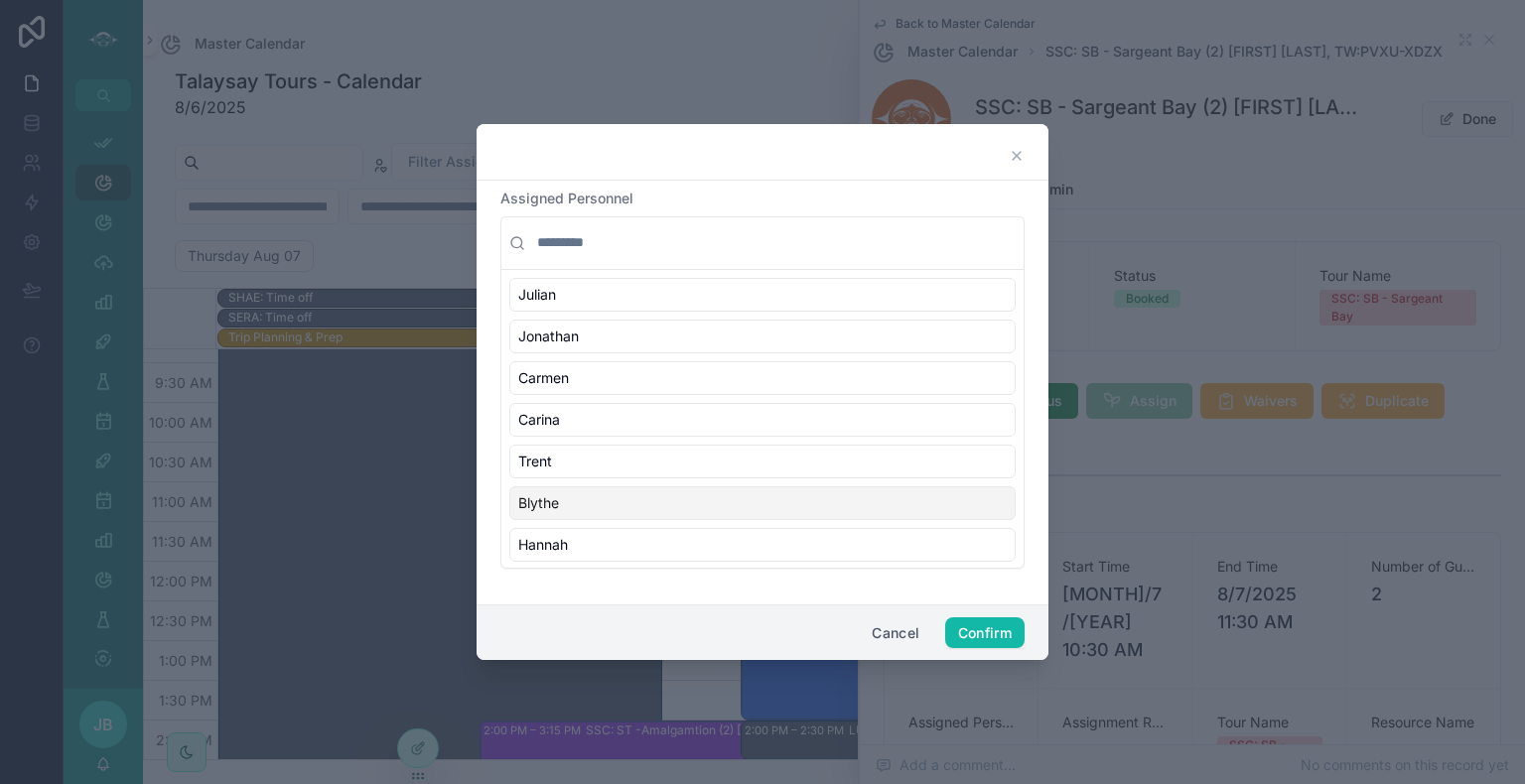 click on "Blythe" at bounding box center (762, 503) 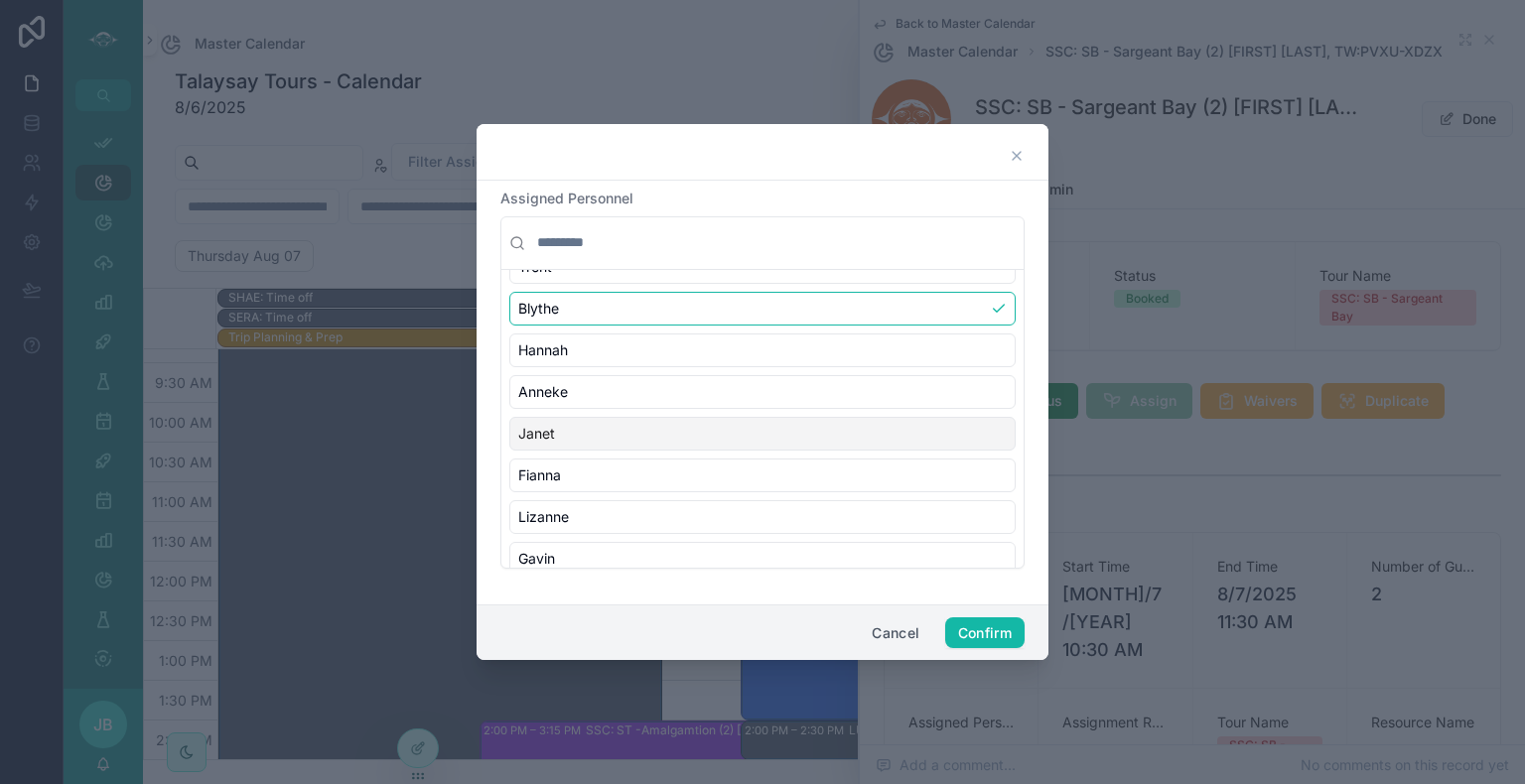 scroll, scrollTop: 412, scrollLeft: 0, axis: vertical 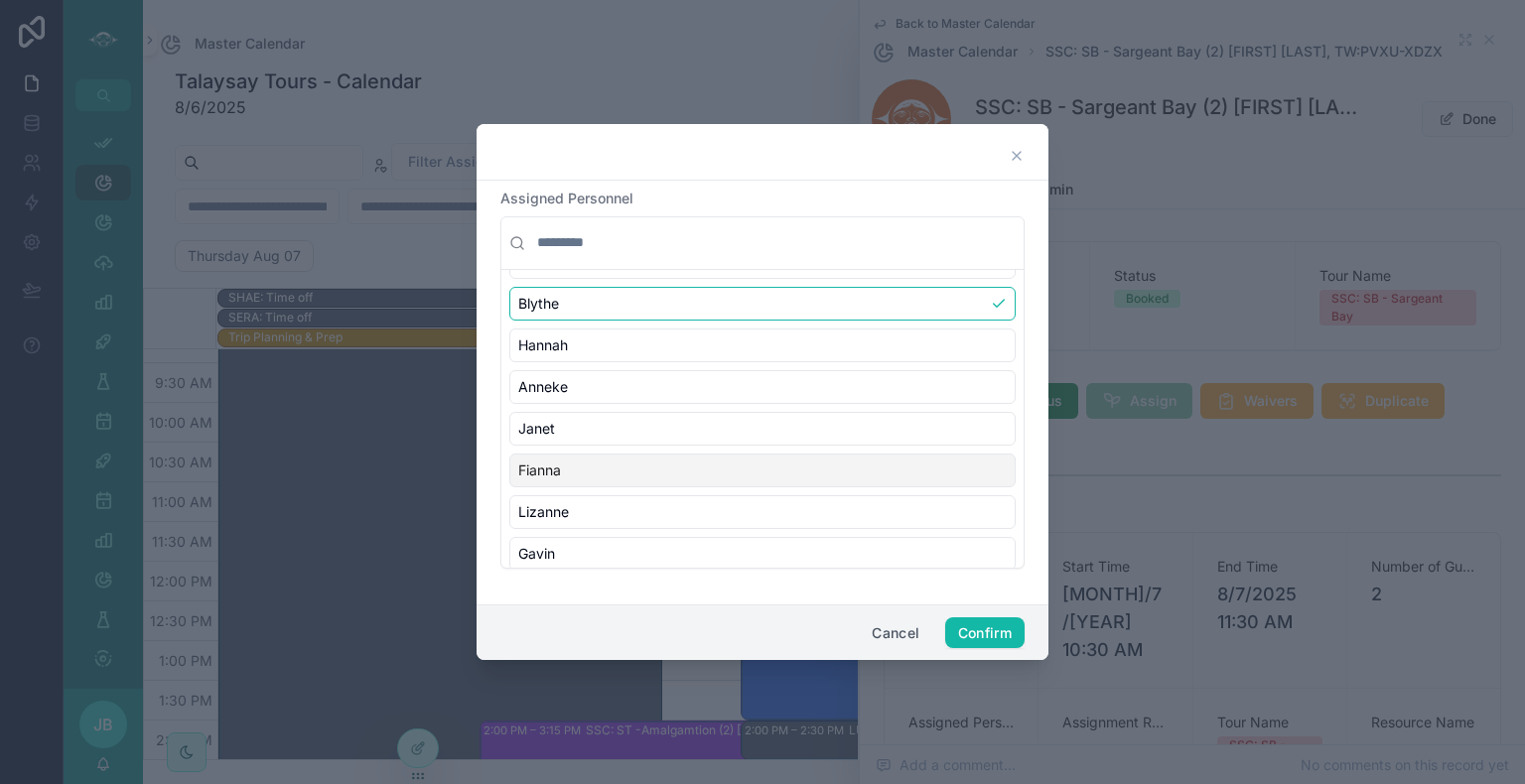 click on "Fianna" at bounding box center (762, 470) 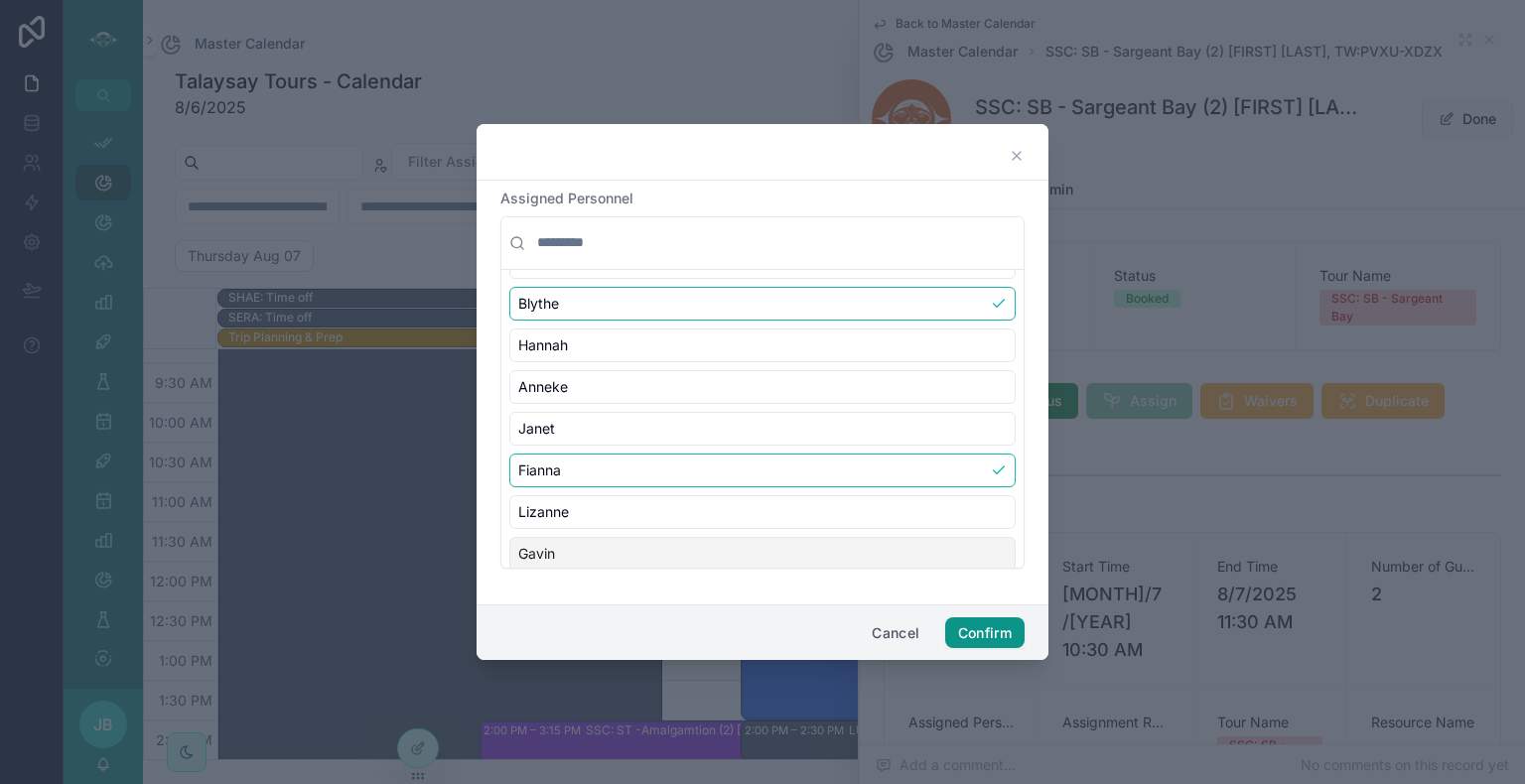 click on "Confirm" at bounding box center (985, 633) 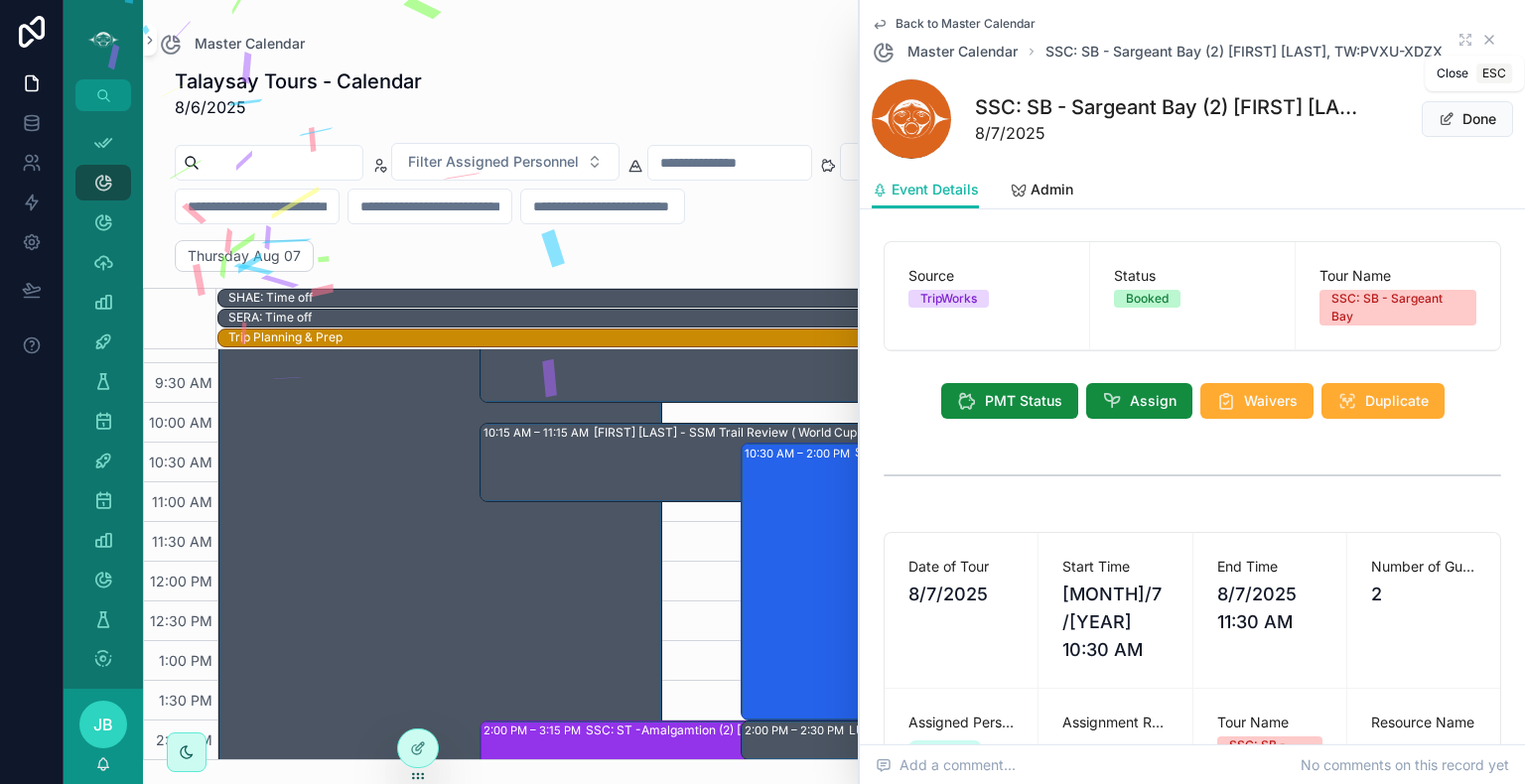 click 